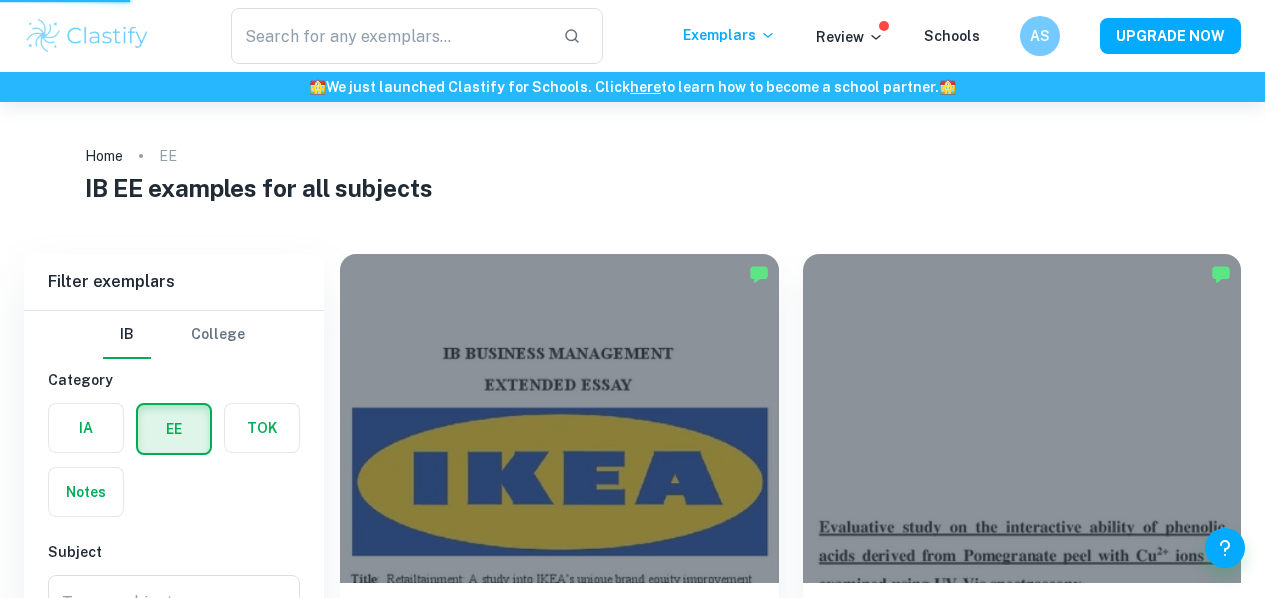scroll, scrollTop: 114, scrollLeft: 0, axis: vertical 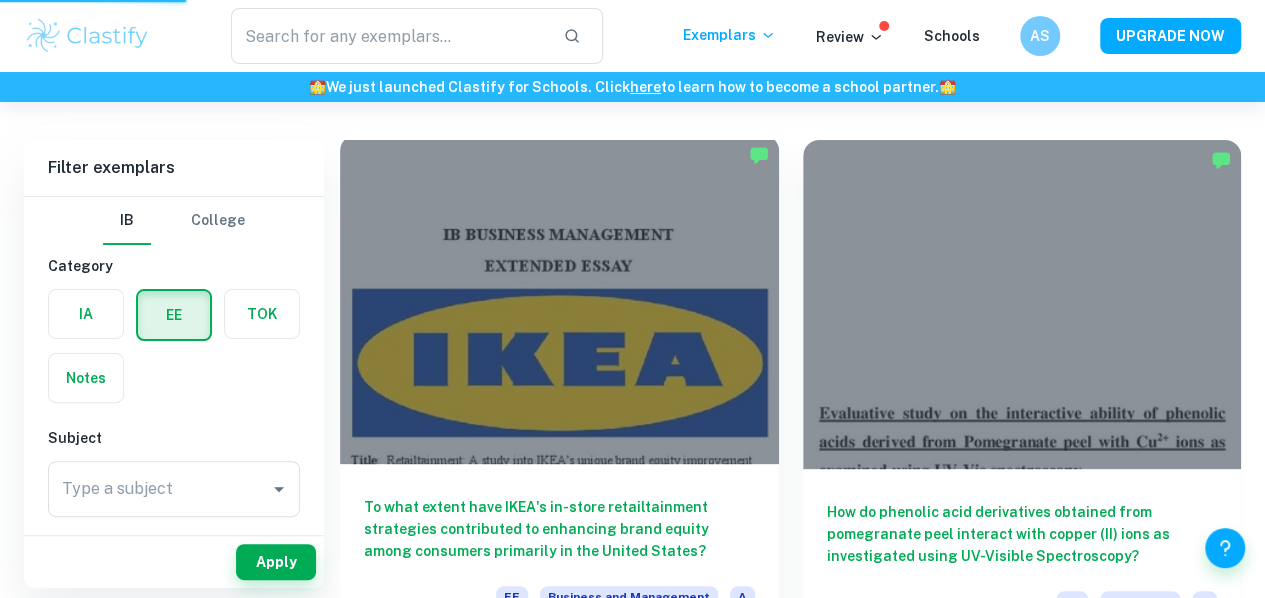 click on "To what extent have IKEA's in-store retailtainment strategies contributed to enhancing brand equity among consumers primarily in the United States?" at bounding box center [559, 529] 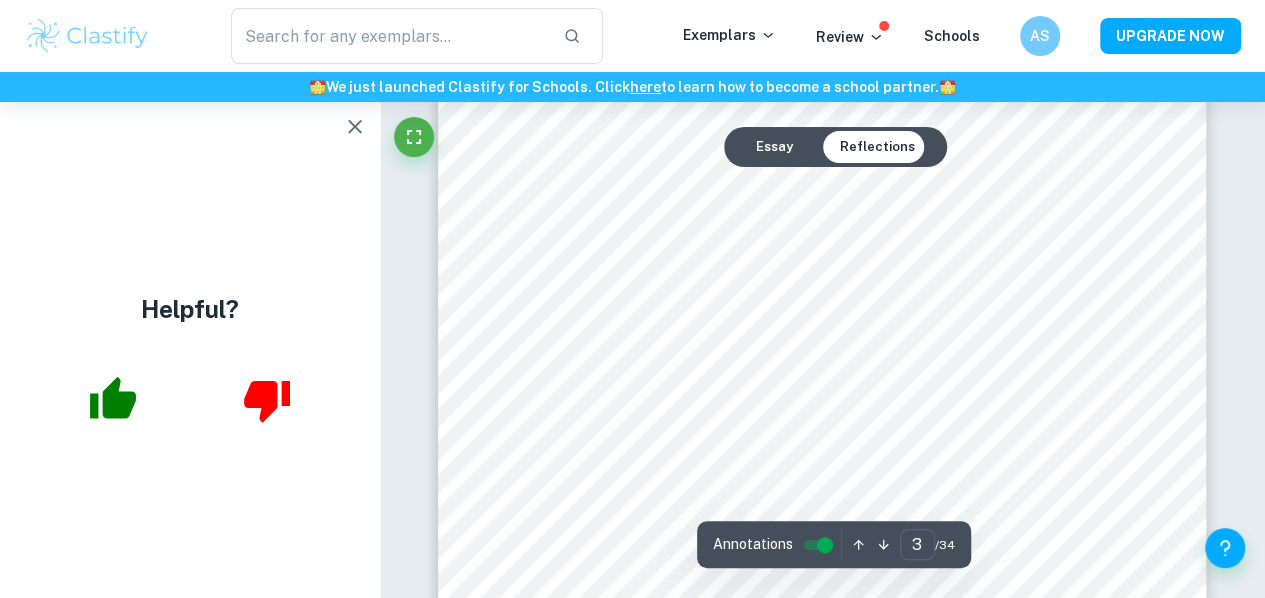 scroll, scrollTop: 2557, scrollLeft: 0, axis: vertical 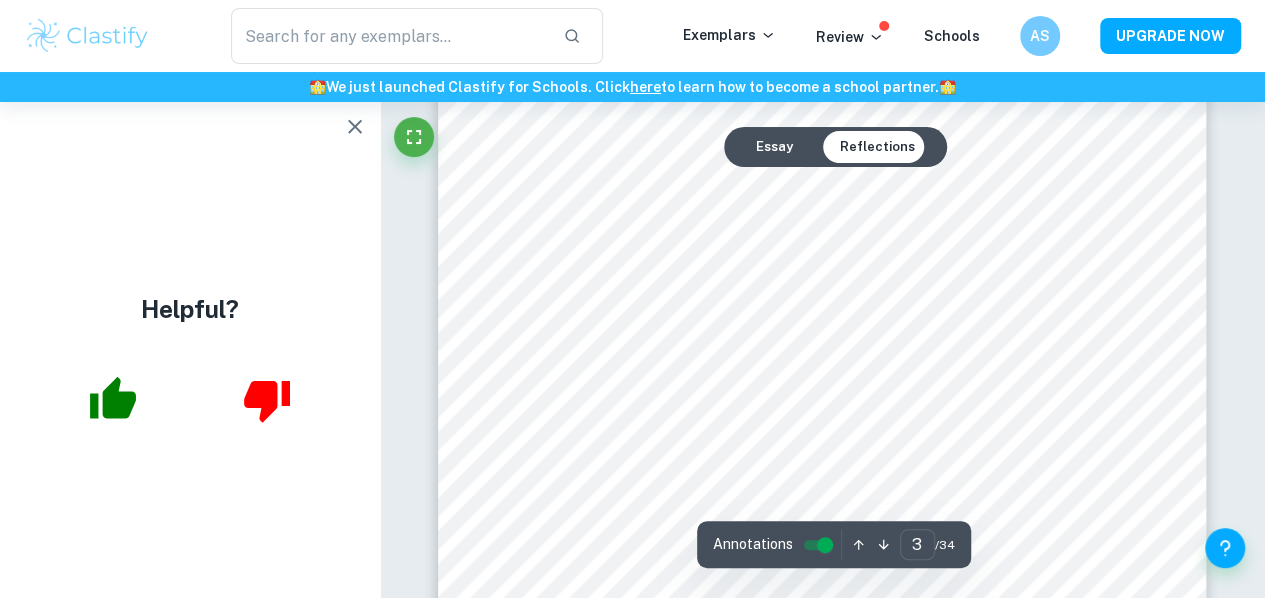 click 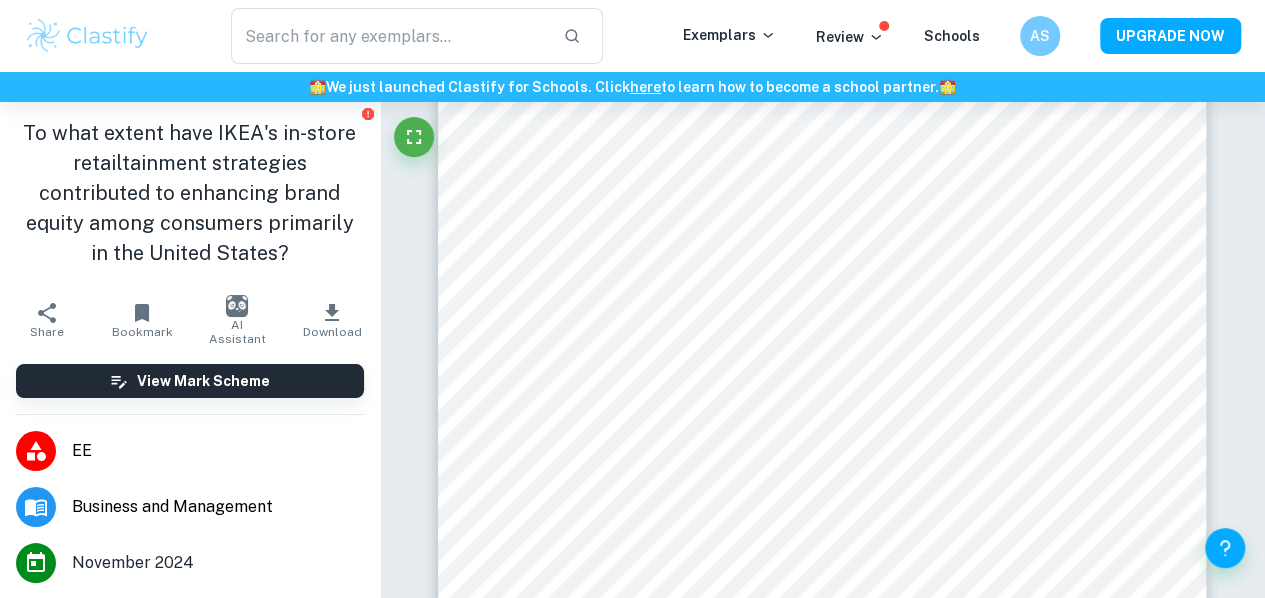 scroll, scrollTop: 25310, scrollLeft: 0, axis: vertical 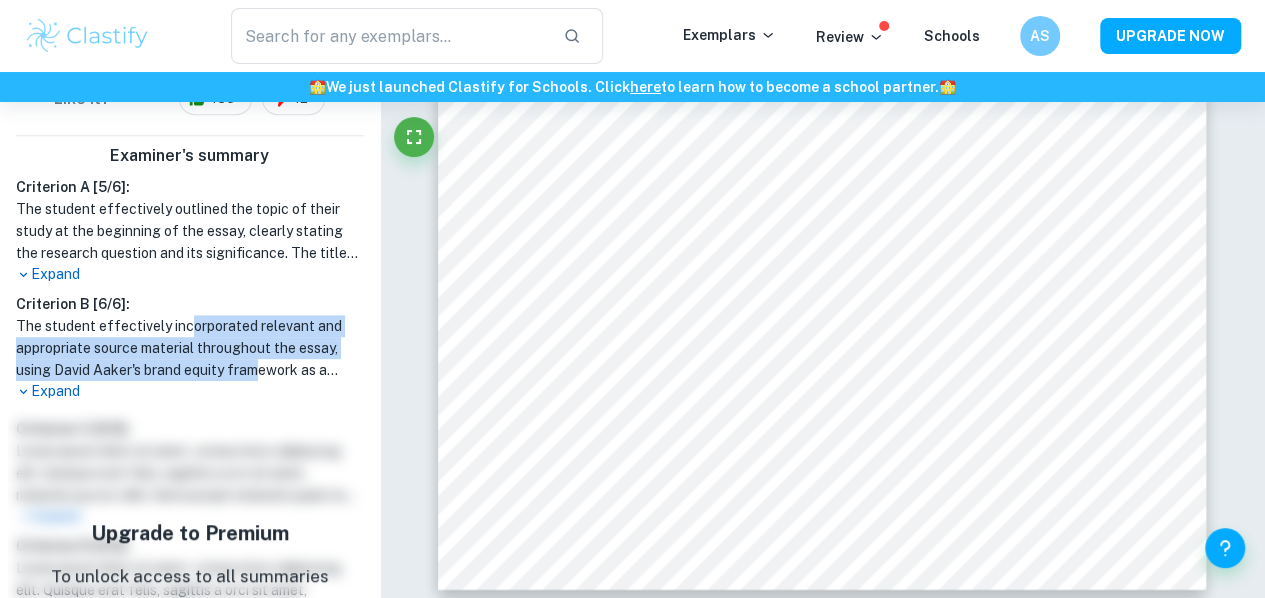 drag, startPoint x: 190, startPoint y: 314, endPoint x: 254, endPoint y: 377, distance: 89.80534 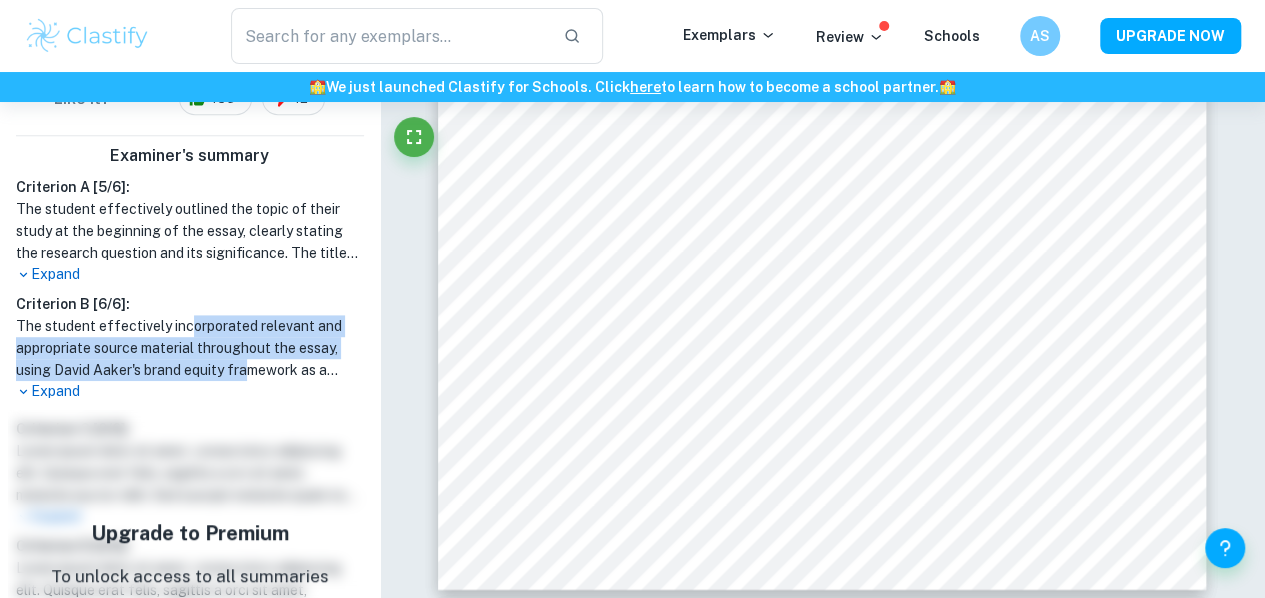 click on "The student effectively incorporated relevant and appropriate source material throughout the essay, using David Aaker's brand equity framework as a foundation for analyzing IKEA's retailtainment strategies. The student utilized in-text citations and footnotes to substantiate arguments, drawing on credible sources that enhance the reliability of the analysis. External sources are used to contextualize the topic within broader business theories, and technical terms are clearly defined and explained, demonstrating a strong understanding of the subject matter. The academic and analytical tone is maintained consistently, with appropriate use of specialized vocabulary that supports clarity without overwhelming the reader. Overall, the student demonstrated a comprehensive engagement with the research question and the relevant literature." at bounding box center (190, 348) 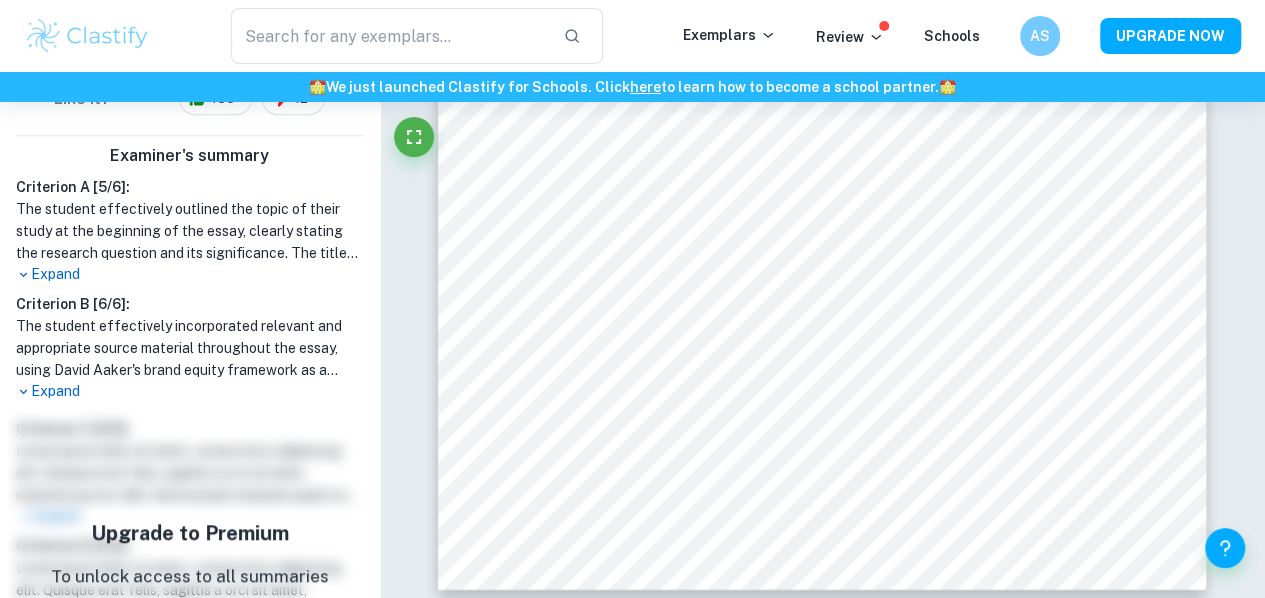 click on "Expand" at bounding box center [190, 391] 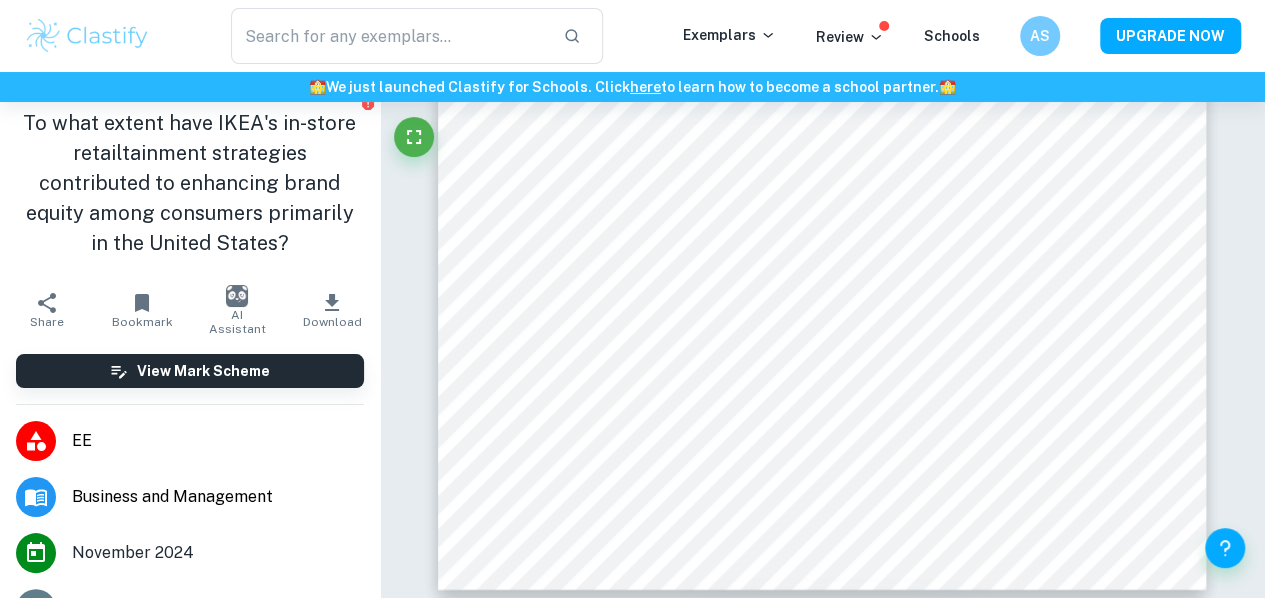 scroll, scrollTop: 0, scrollLeft: 0, axis: both 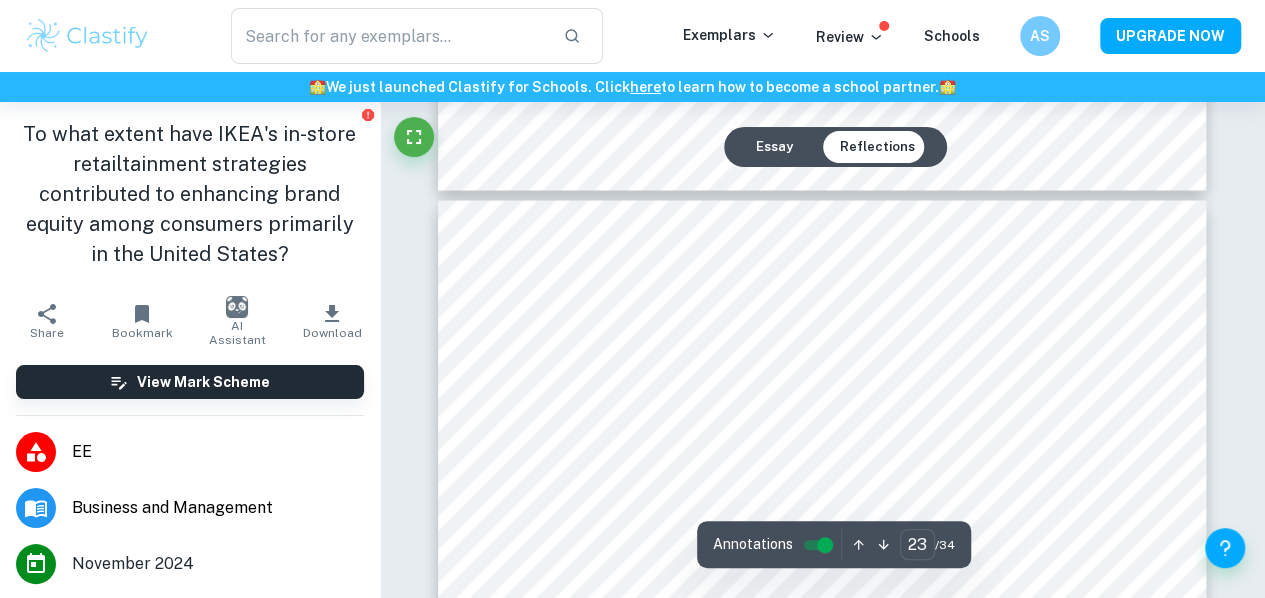 type on "22" 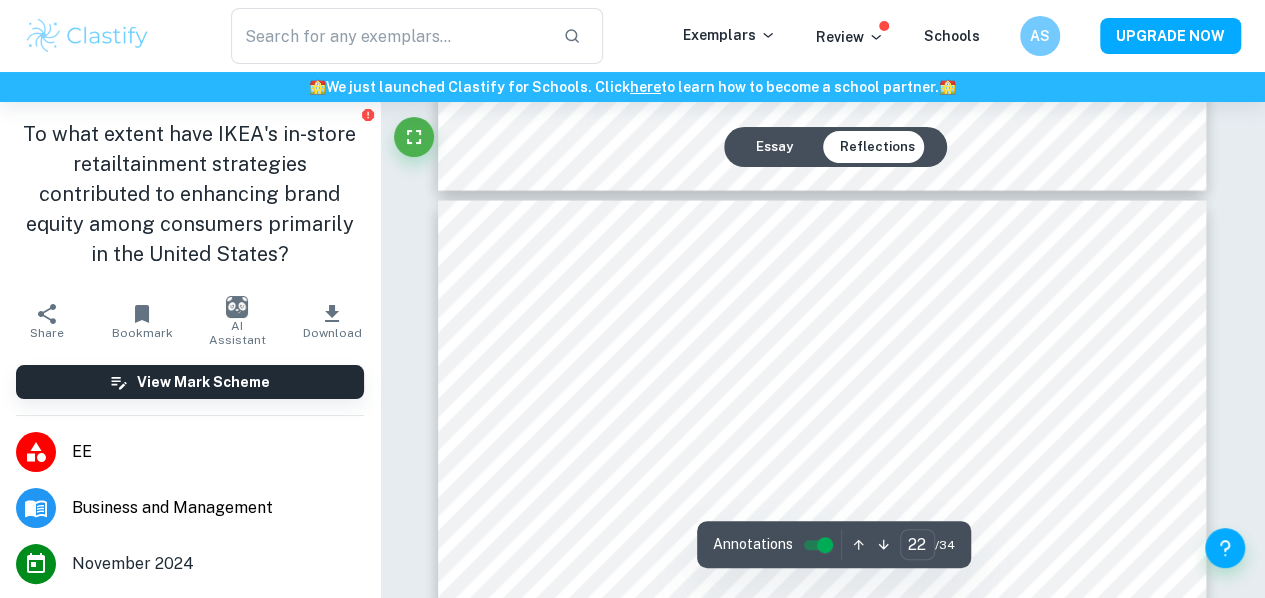 scroll, scrollTop: 24391, scrollLeft: 0, axis: vertical 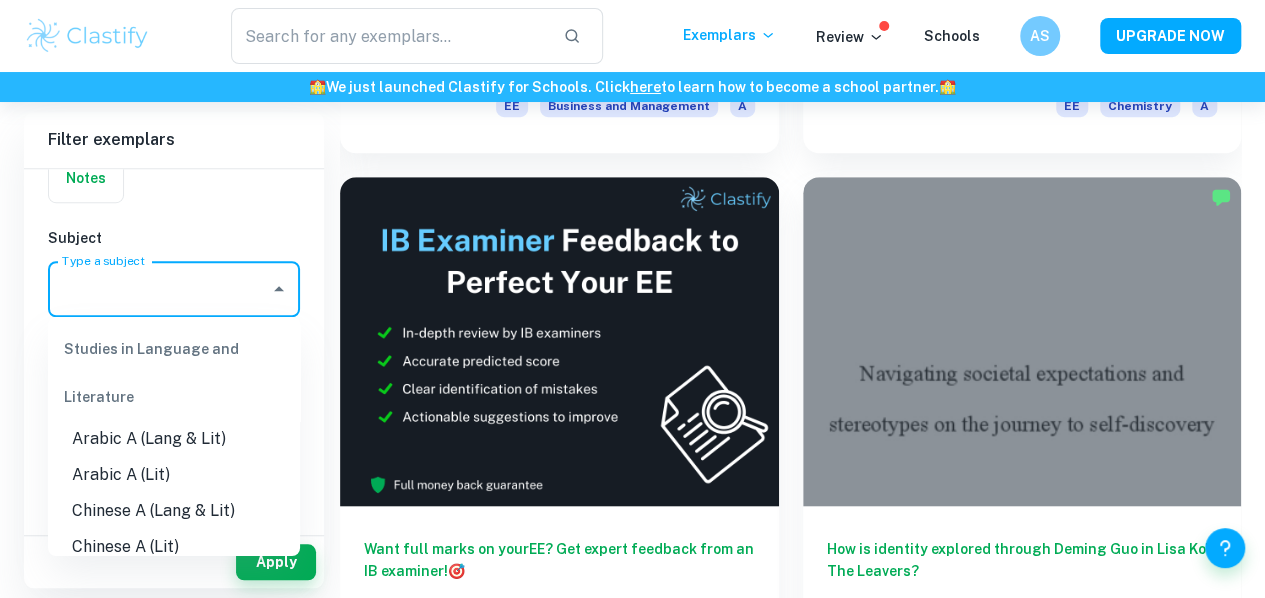 click on "Type a subject" at bounding box center (159, 289) 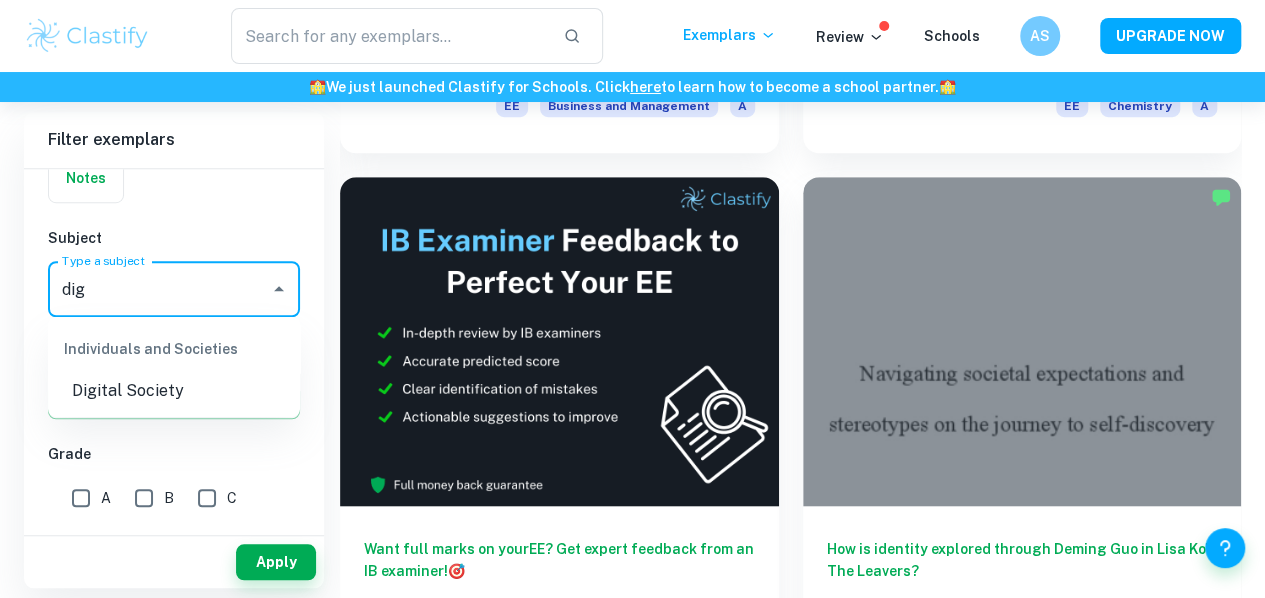 scroll, scrollTop: 0, scrollLeft: 0, axis: both 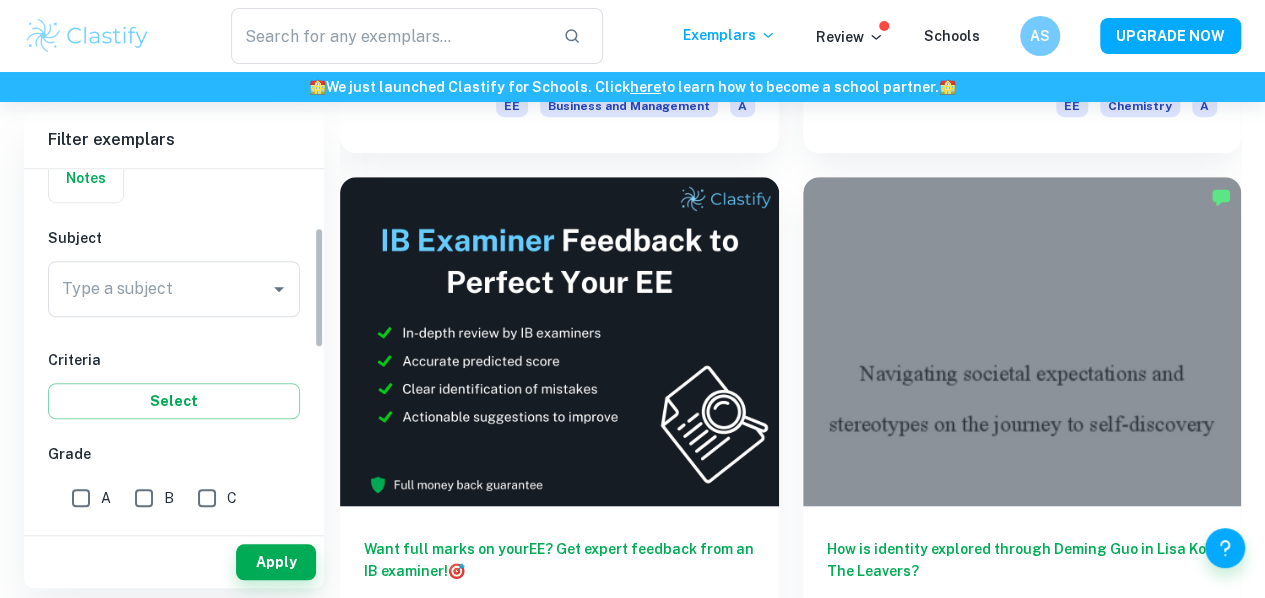 click on "IB College Category IA EE TOK Notes Subject Type a subject Type a subject Criteria Select Grade A B C D E Session May 2026 May 2025 November 2024 May 2024 November 2023 May 2023 November 2022 May 2022 November 2021 May 2021 Other" at bounding box center (174, 527) 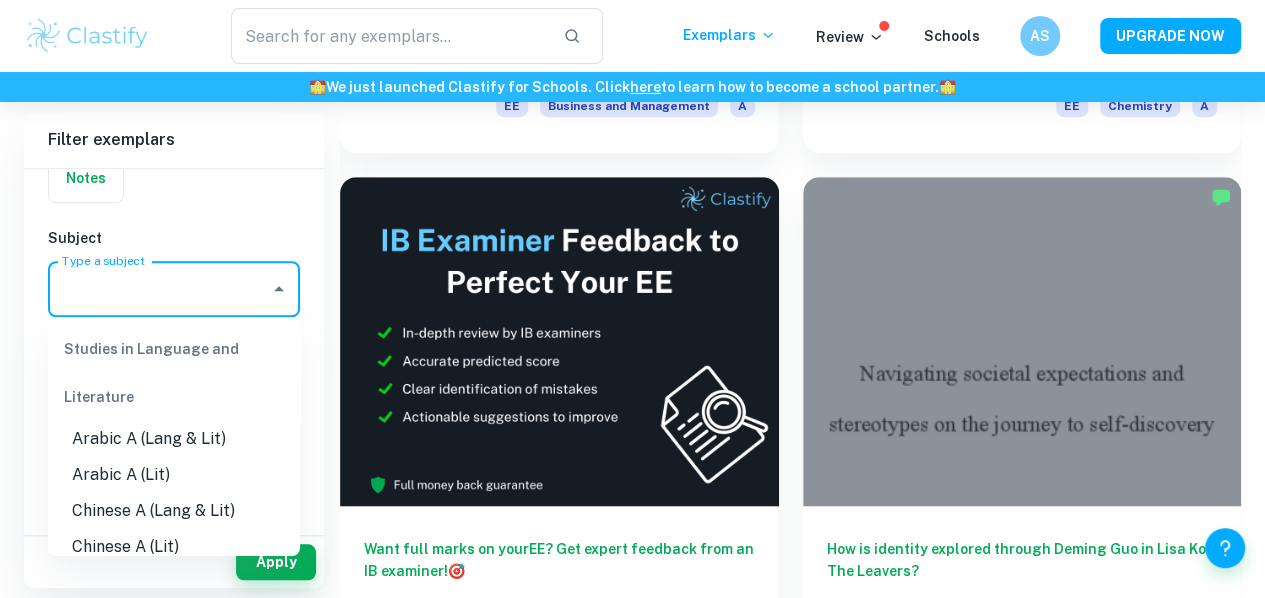 click on "Type a subject" at bounding box center (159, 289) 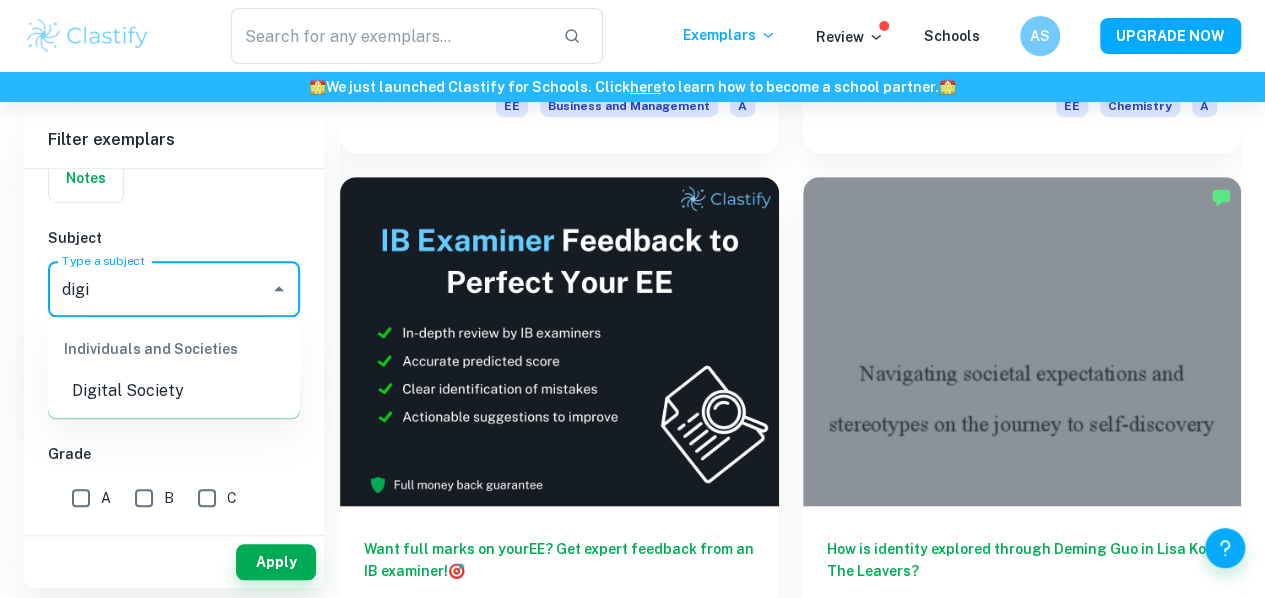 click on "Digital Society" at bounding box center (174, 391) 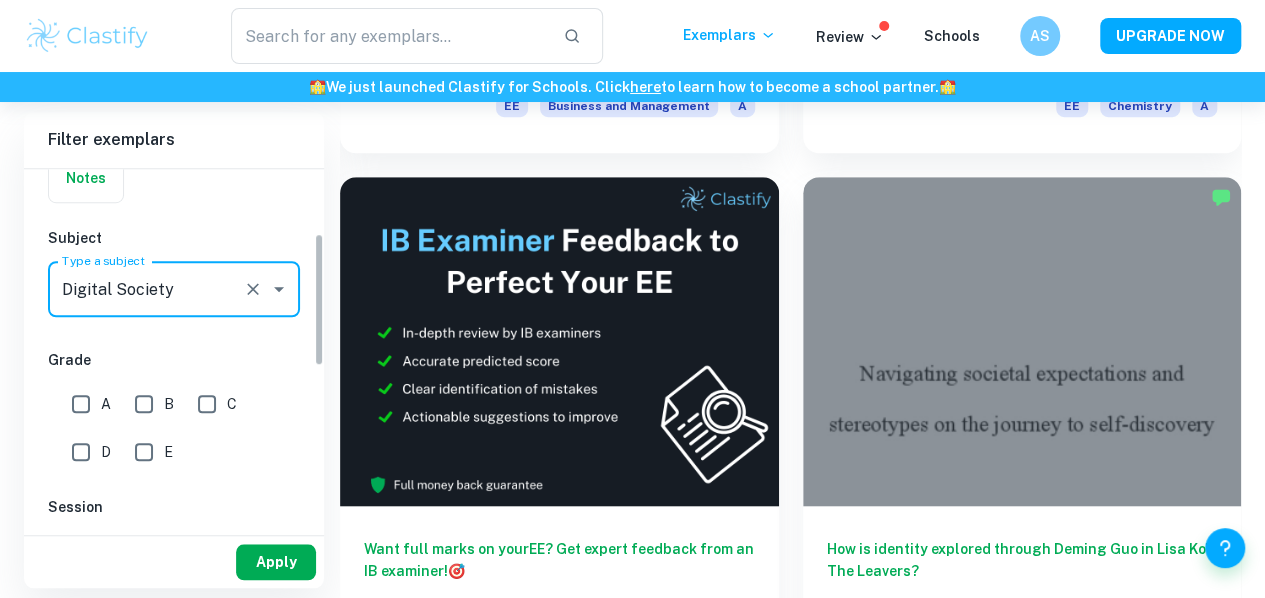 type on "Digital Society" 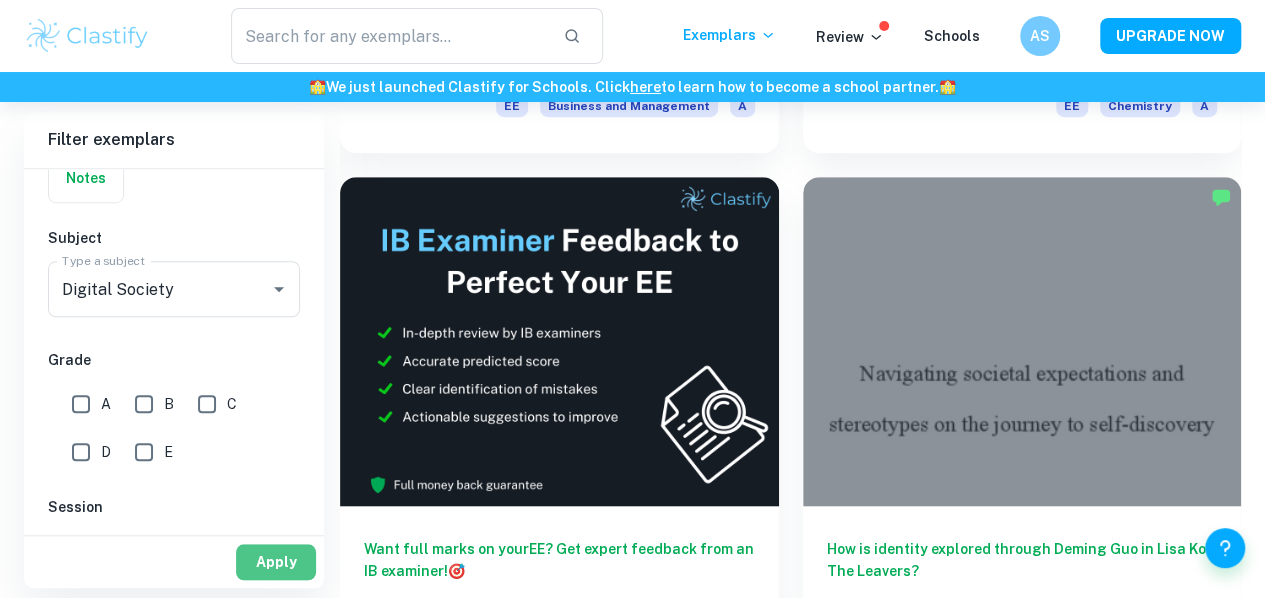 click on "Apply" at bounding box center [276, 562] 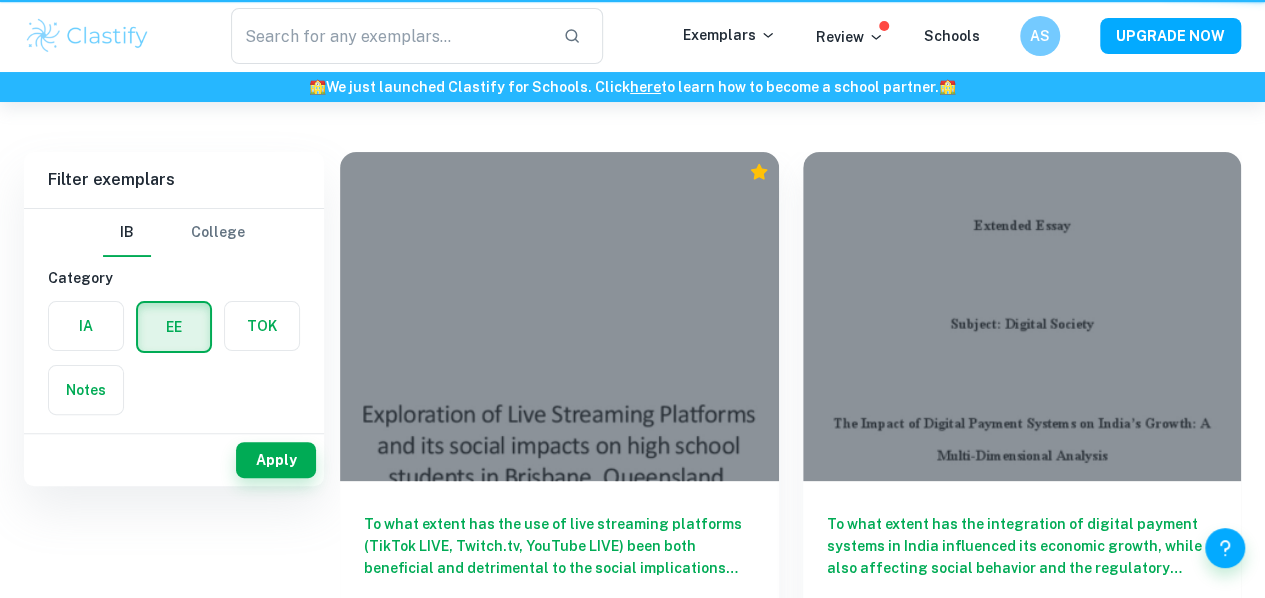 scroll, scrollTop: 0, scrollLeft: 0, axis: both 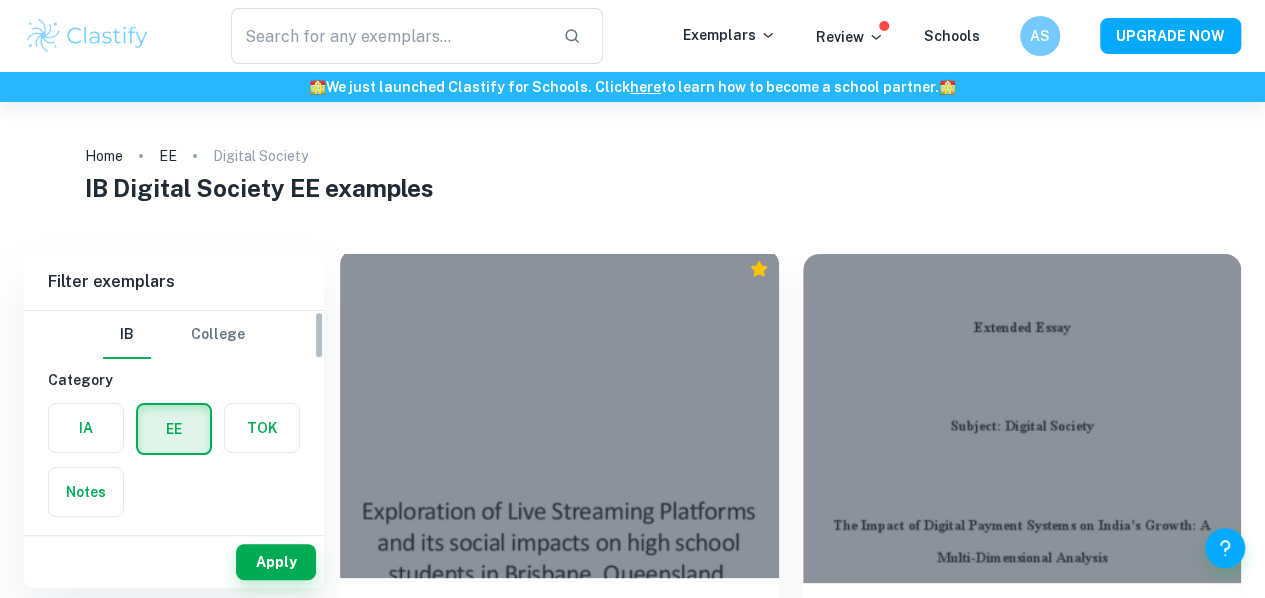 drag, startPoint x: 258, startPoint y: 559, endPoint x: 421, endPoint y: 422, distance: 212.92722 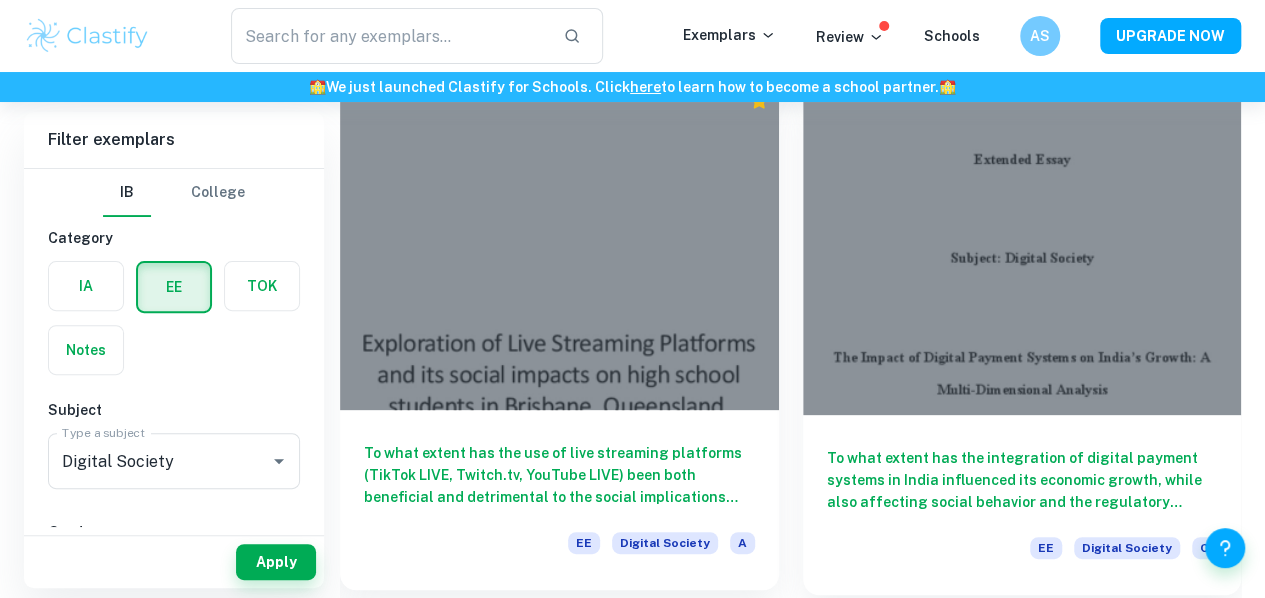 scroll, scrollTop: 466, scrollLeft: 0, axis: vertical 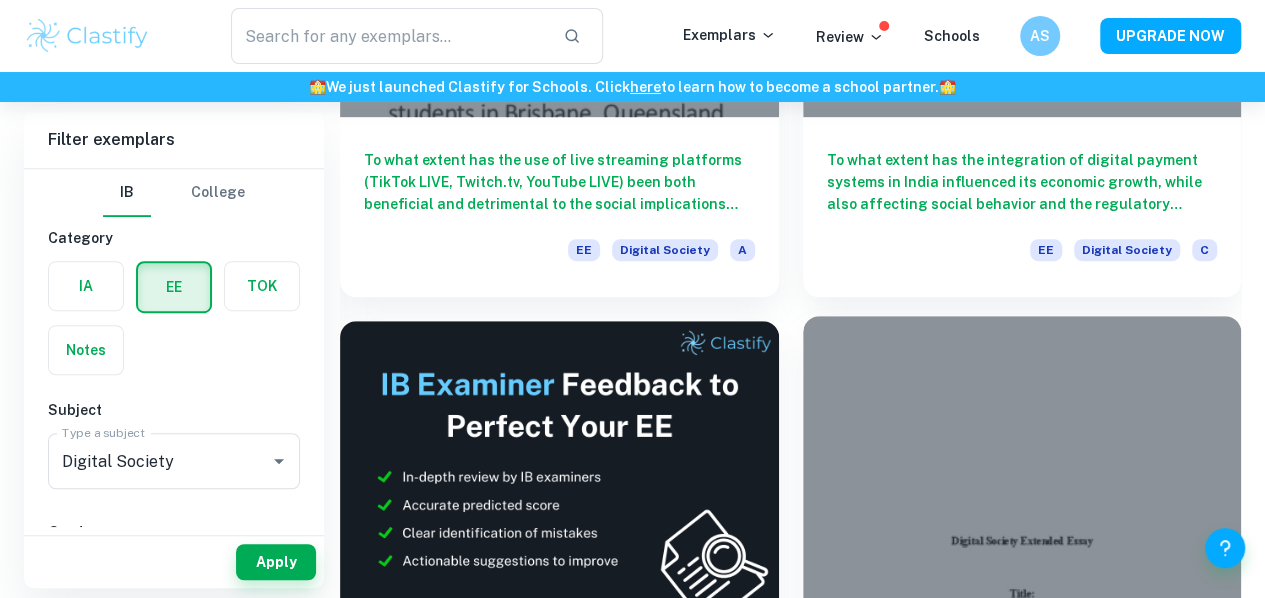 click on "To what extent does the implementation of Machine Learning (ML) in personalising food  recommendations within the GrabFood application affect user satisfaction in [COUNTRY]?" at bounding box center (1022, 710) 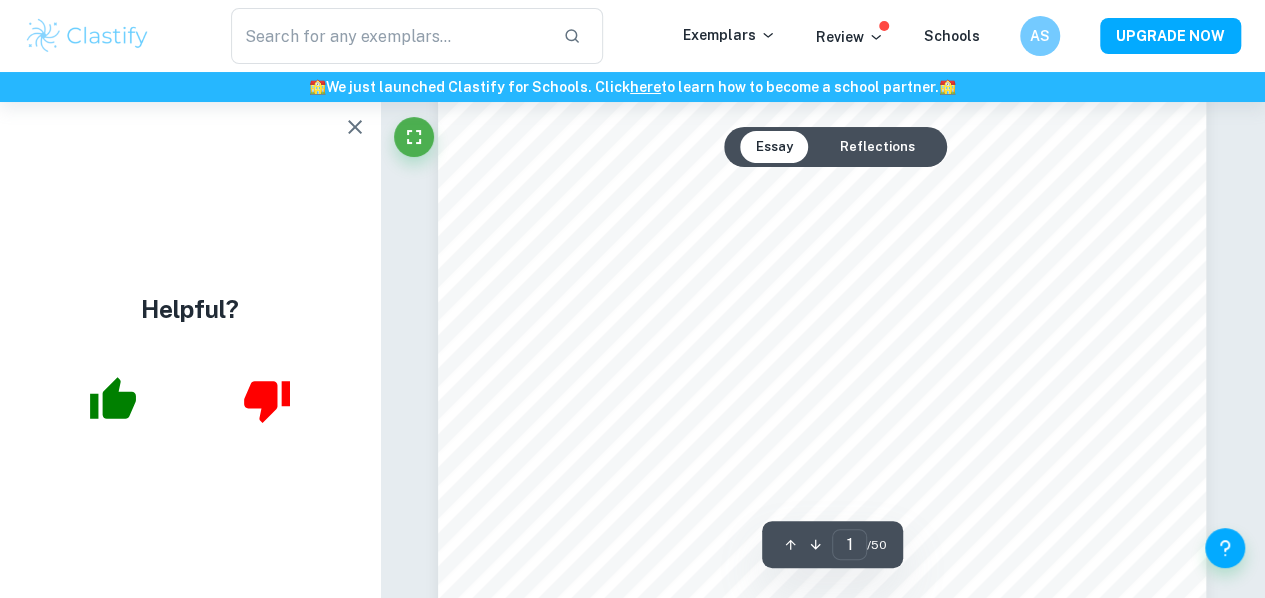 scroll, scrollTop: 50, scrollLeft: 0, axis: vertical 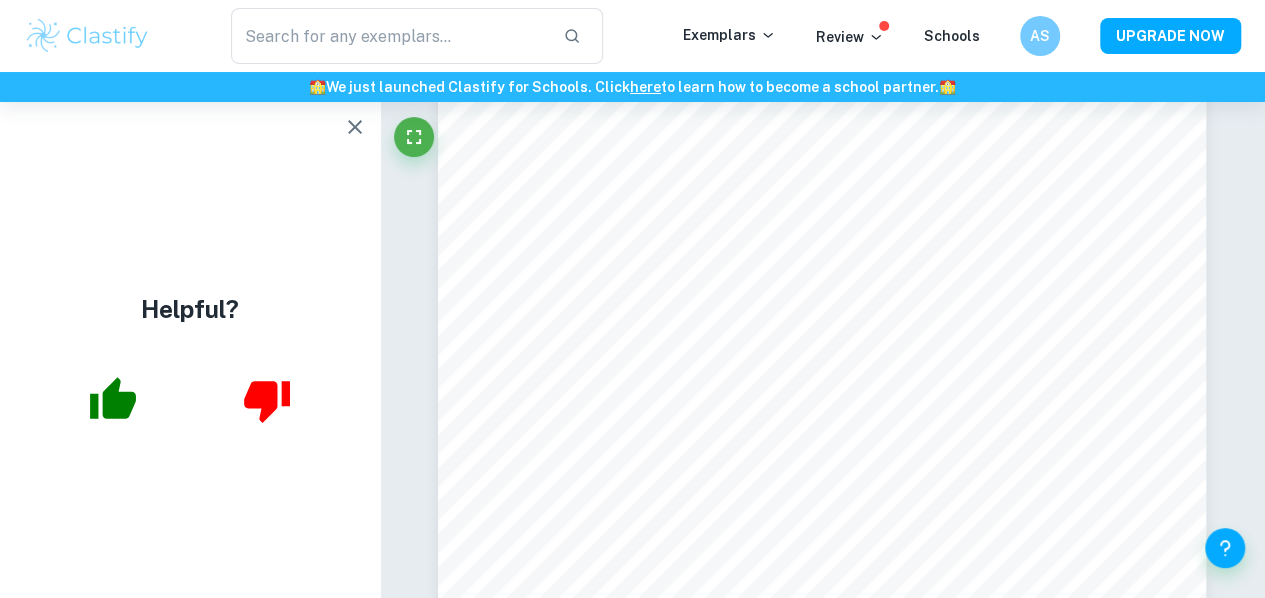 click 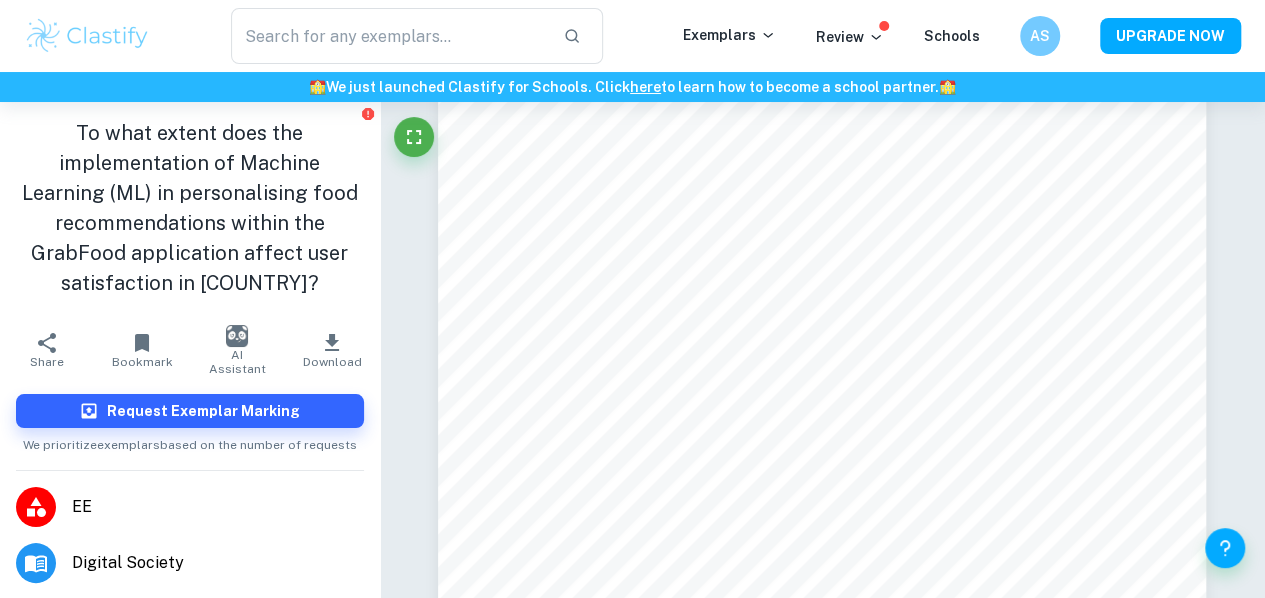 scroll, scrollTop: 232, scrollLeft: 0, axis: vertical 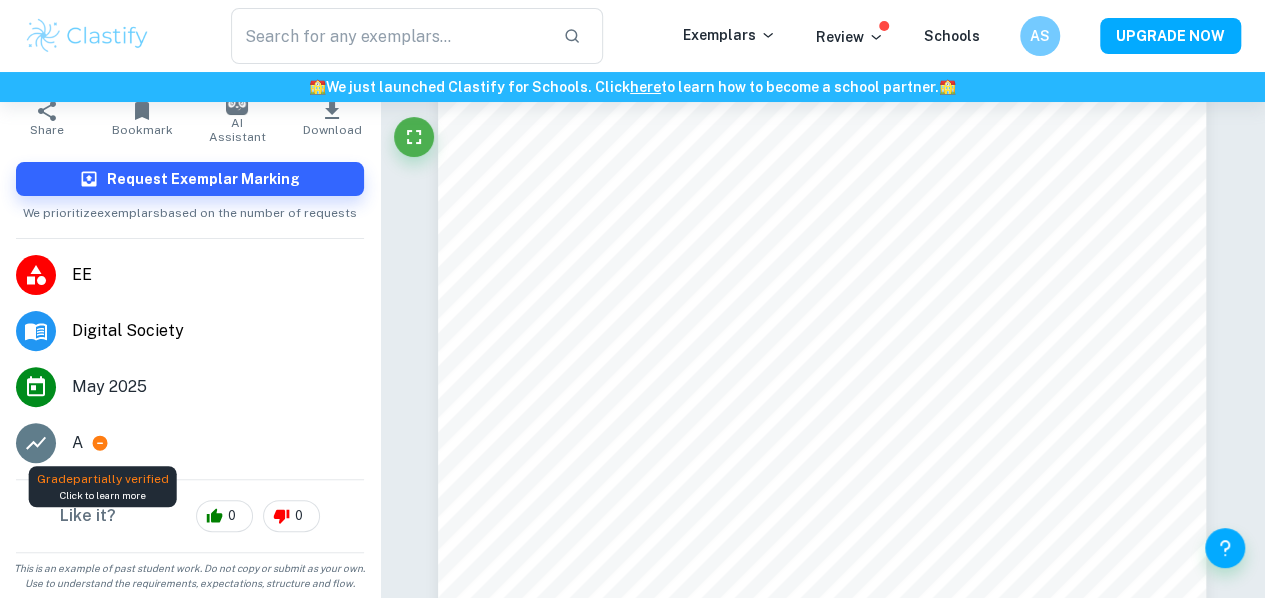 click 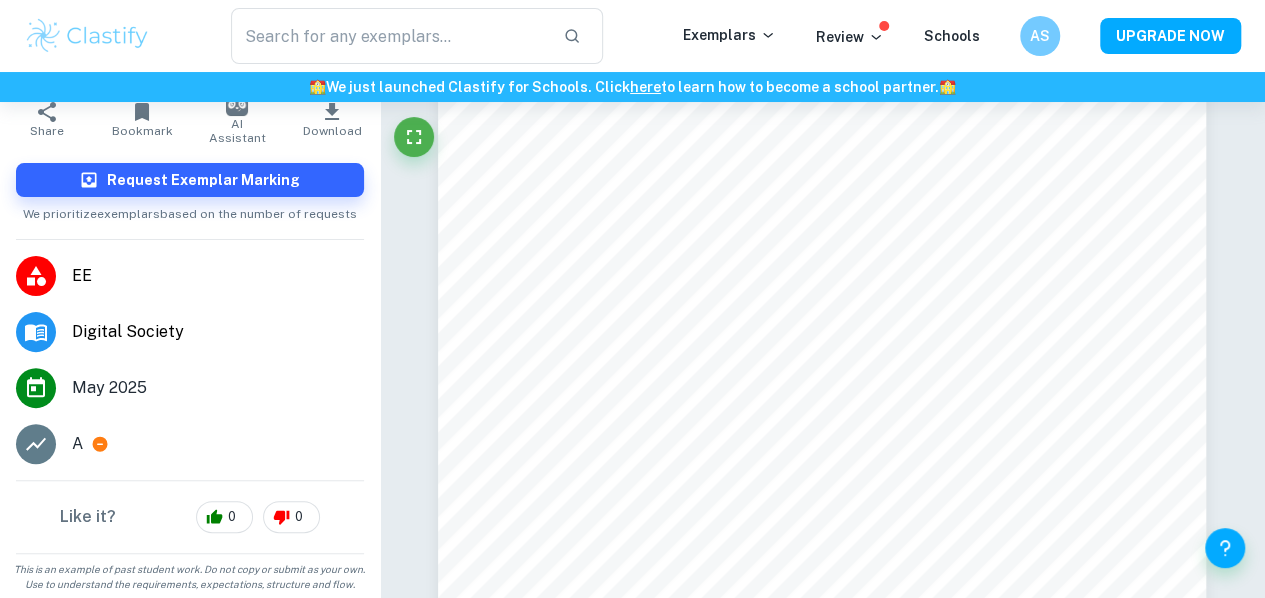 scroll, scrollTop: 0, scrollLeft: 0, axis: both 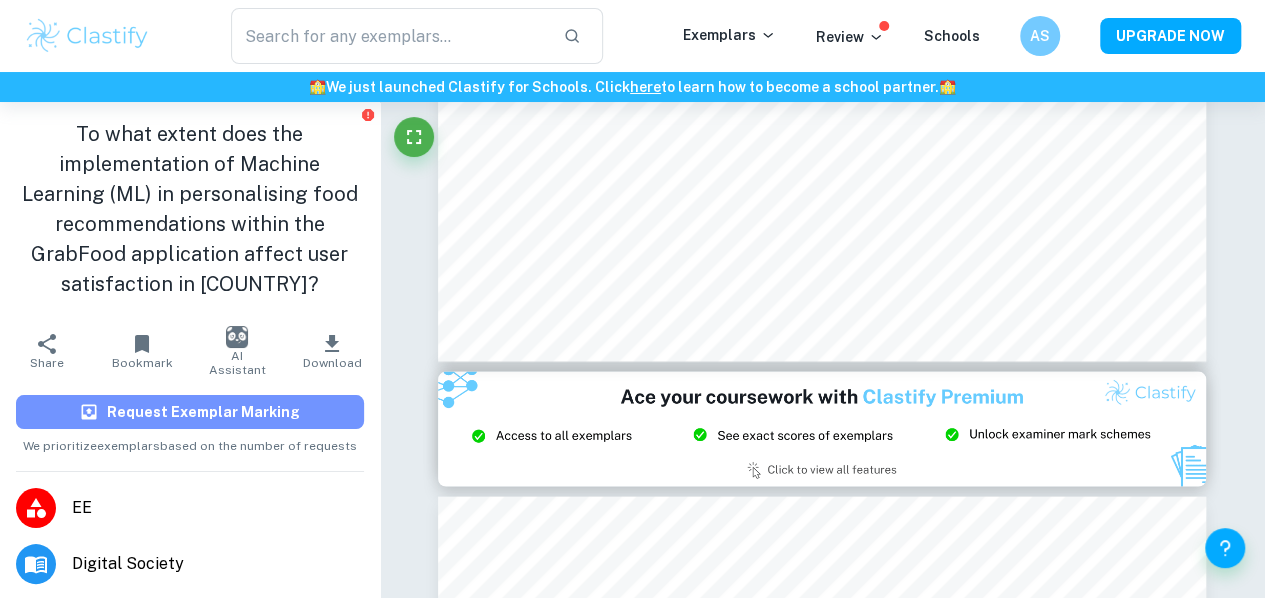 click on "Request Exemplar Marking" at bounding box center (190, 411) 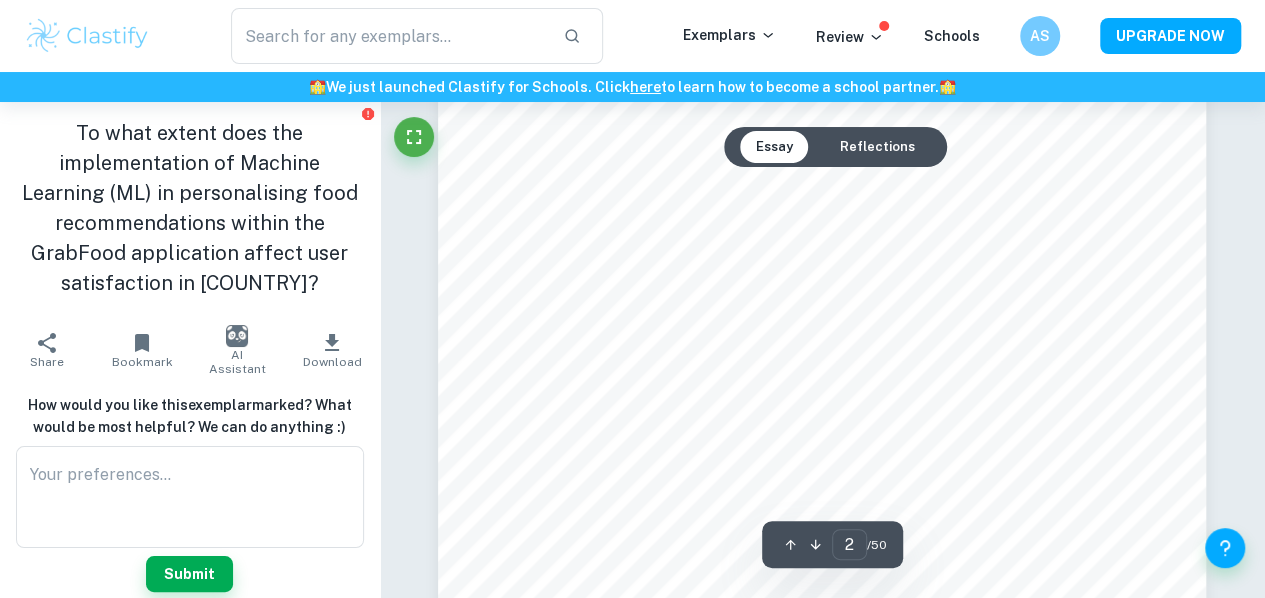 scroll, scrollTop: 1381, scrollLeft: 0, axis: vertical 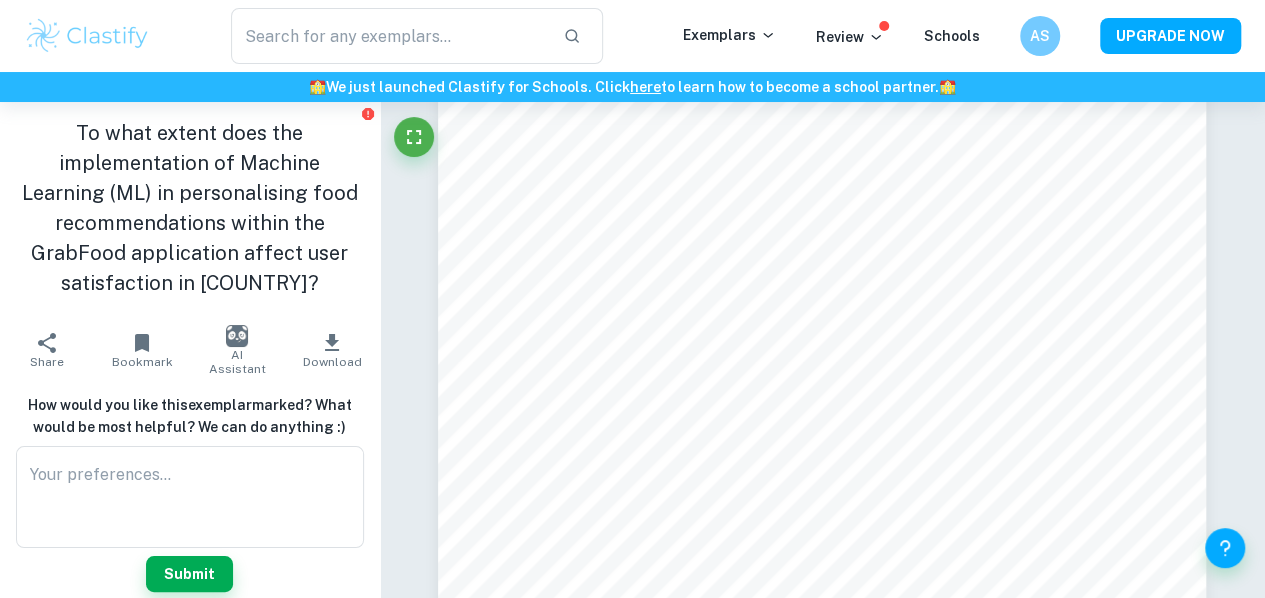 click on "How would you like this  exemplar  marked? What would be most helpful? We can do anything :) x ​ Submit" at bounding box center [190, 493] 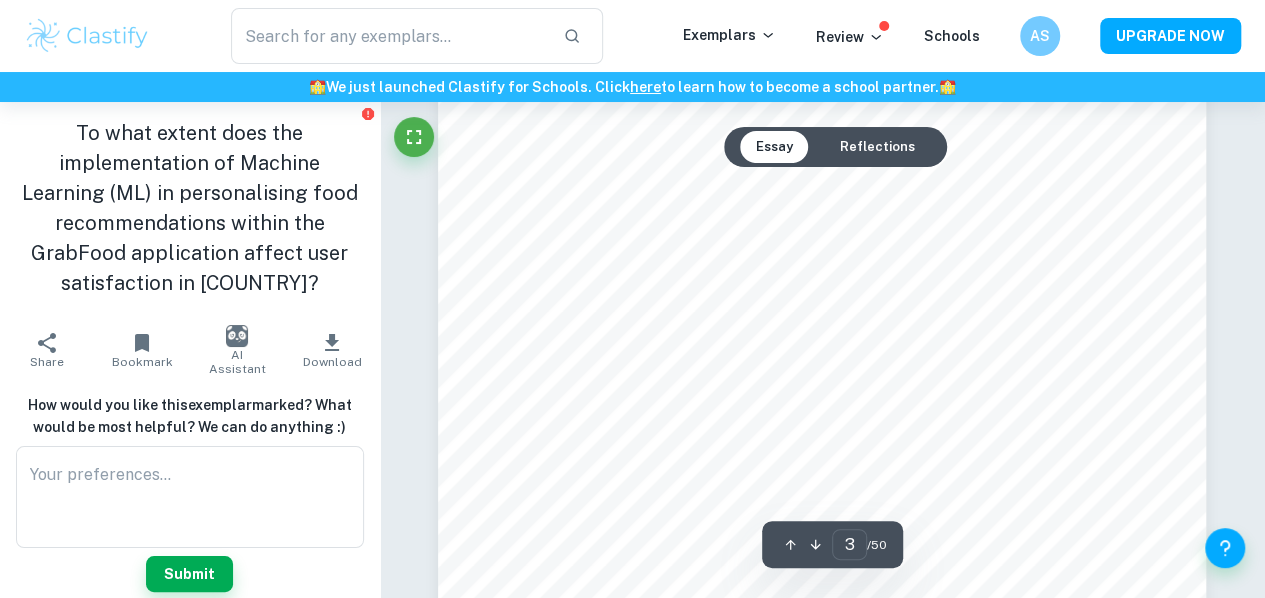 scroll, scrollTop: 2306, scrollLeft: 0, axis: vertical 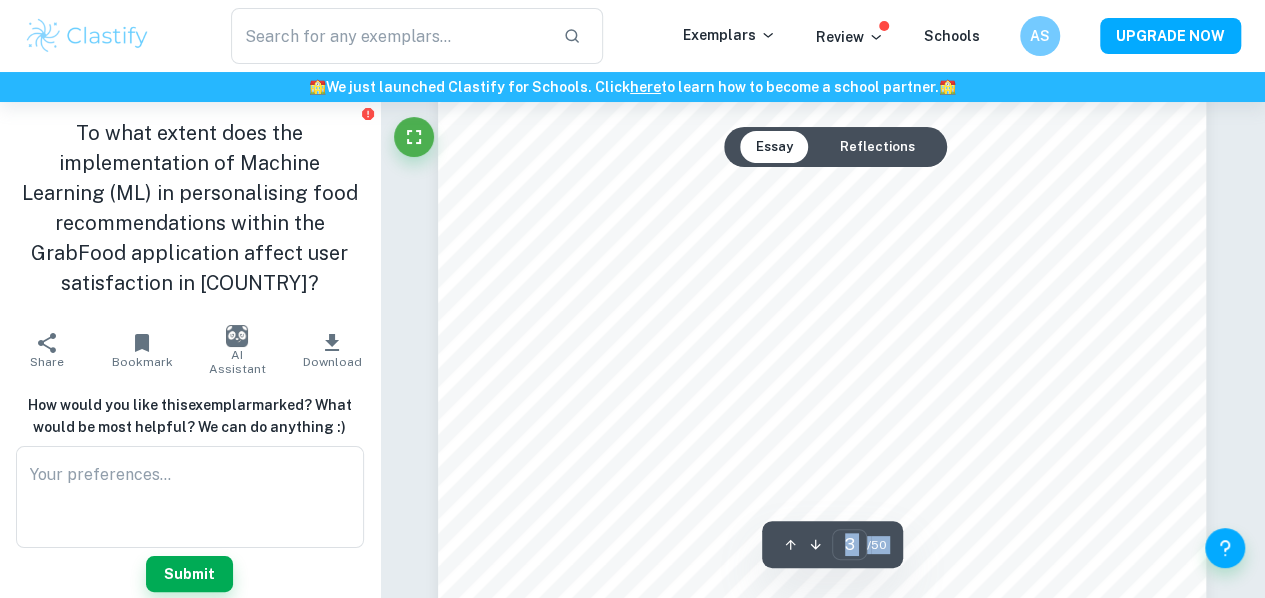 click on "Ask Clai Essay Reflections 3 ​ / 50" at bounding box center [822, 23149] 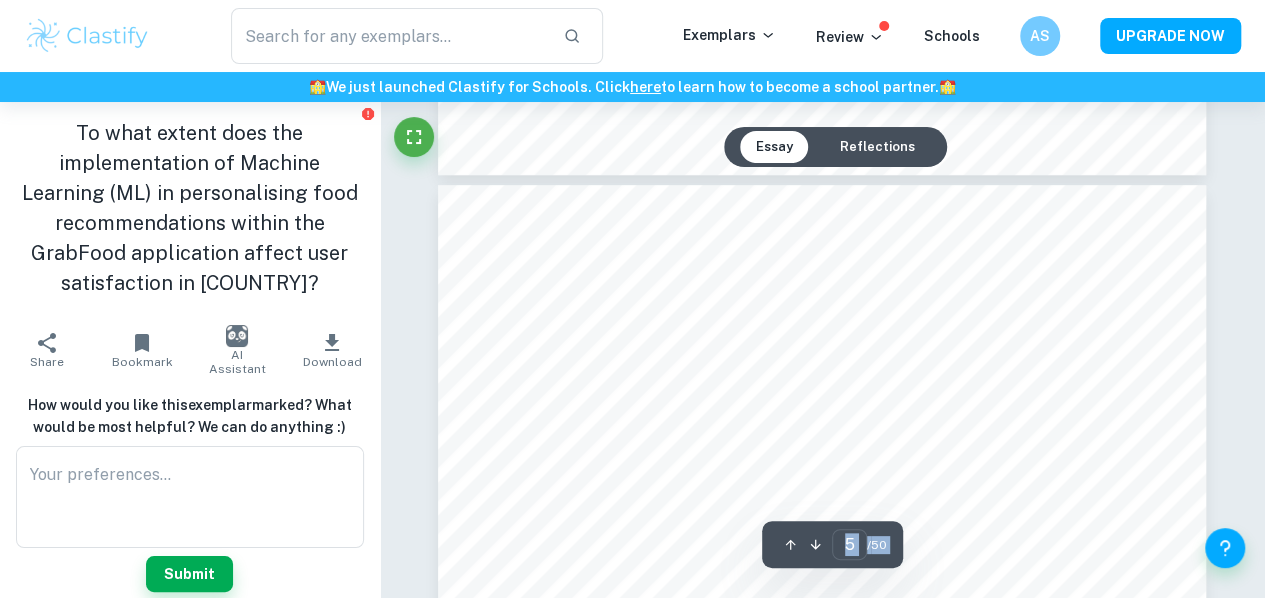 scroll, scrollTop: 4315, scrollLeft: 0, axis: vertical 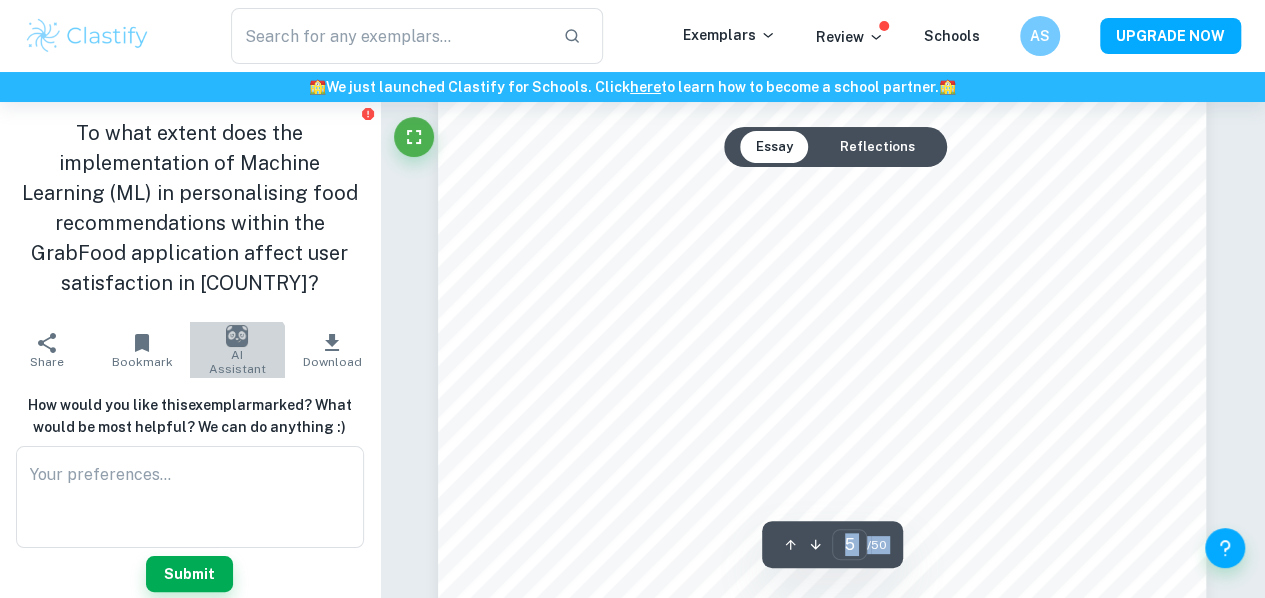 click on "AI Assistant" at bounding box center (237, 362) 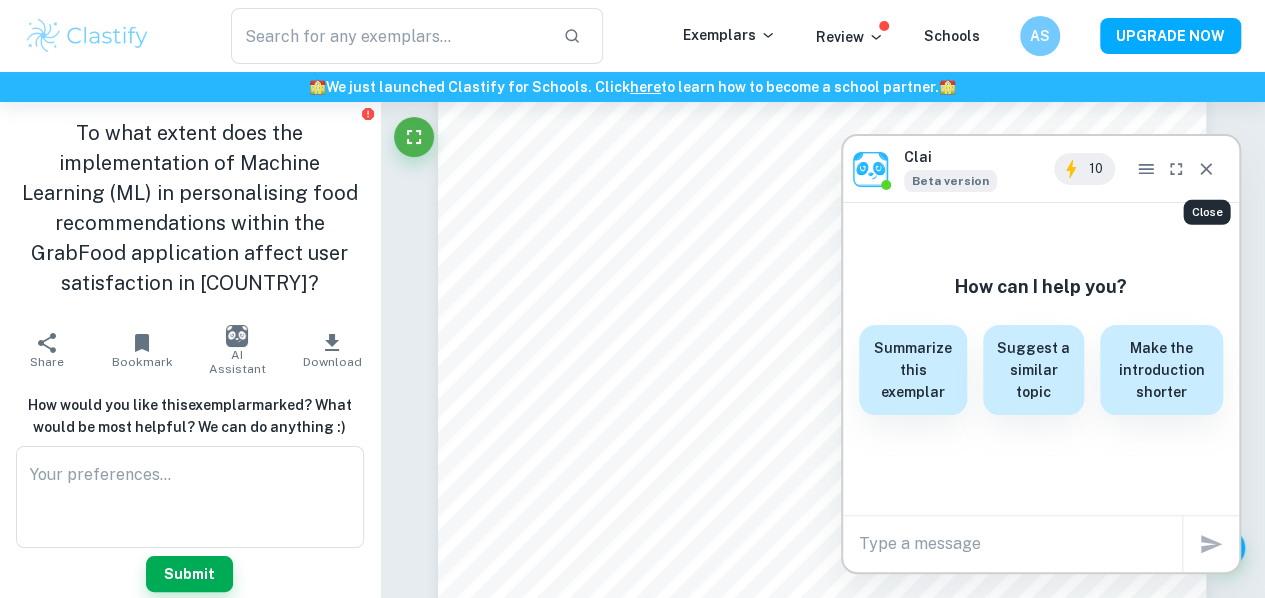 click at bounding box center [1206, 169] 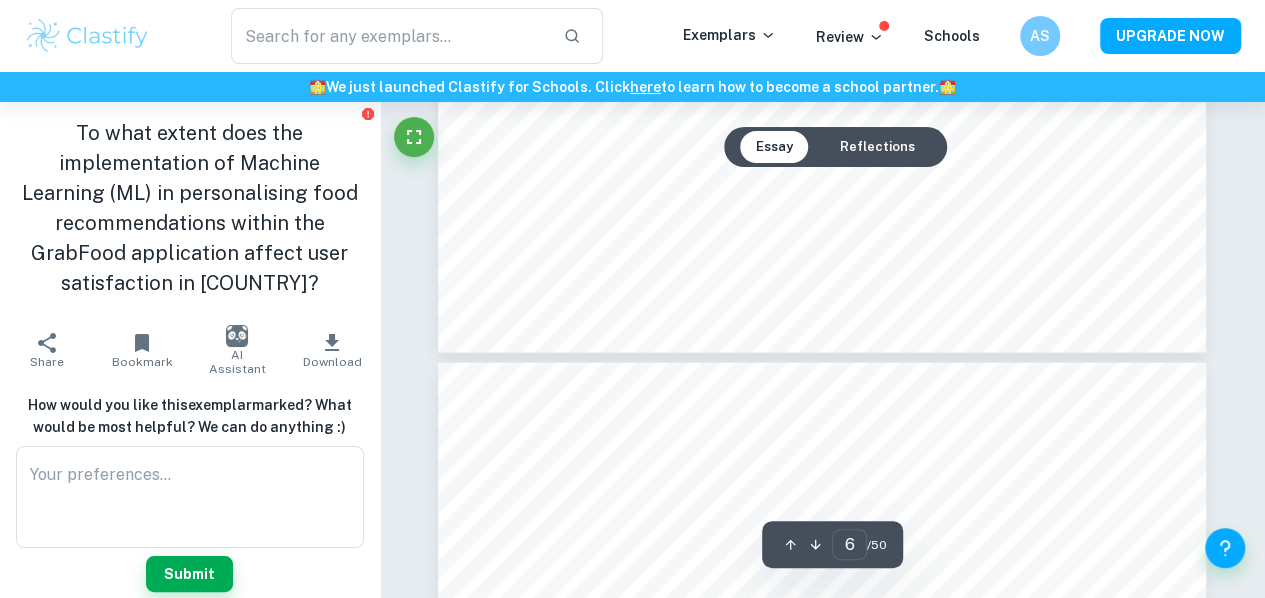 scroll, scrollTop: 6032, scrollLeft: 0, axis: vertical 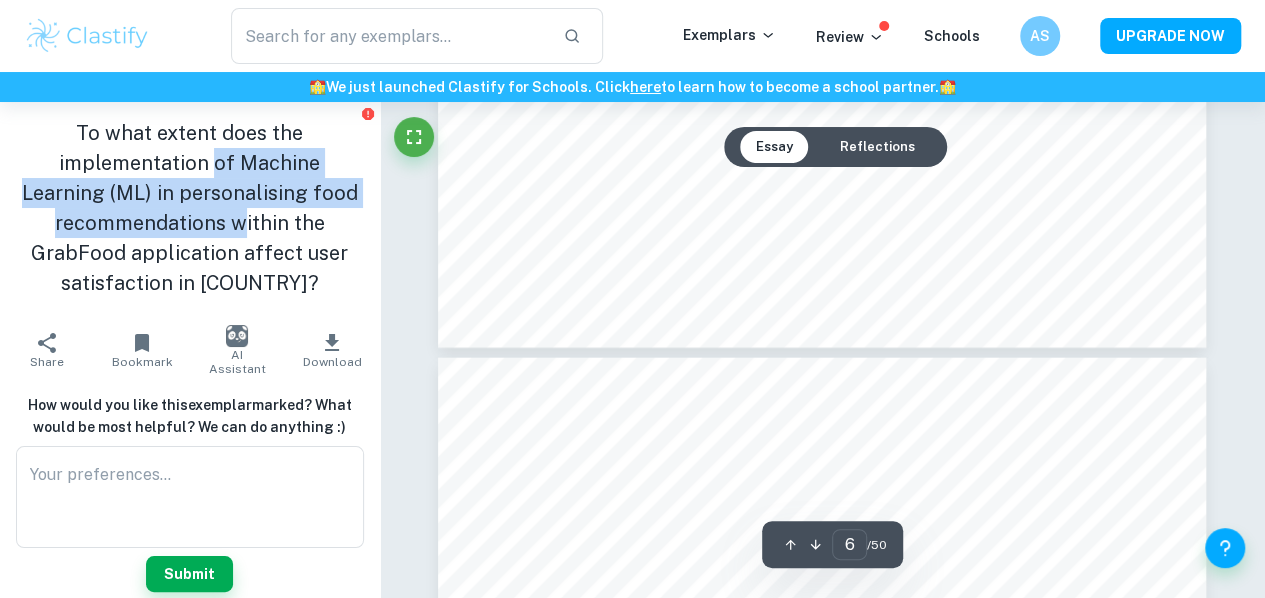drag, startPoint x: 210, startPoint y: 160, endPoint x: 237, endPoint y: 231, distance: 75.96052 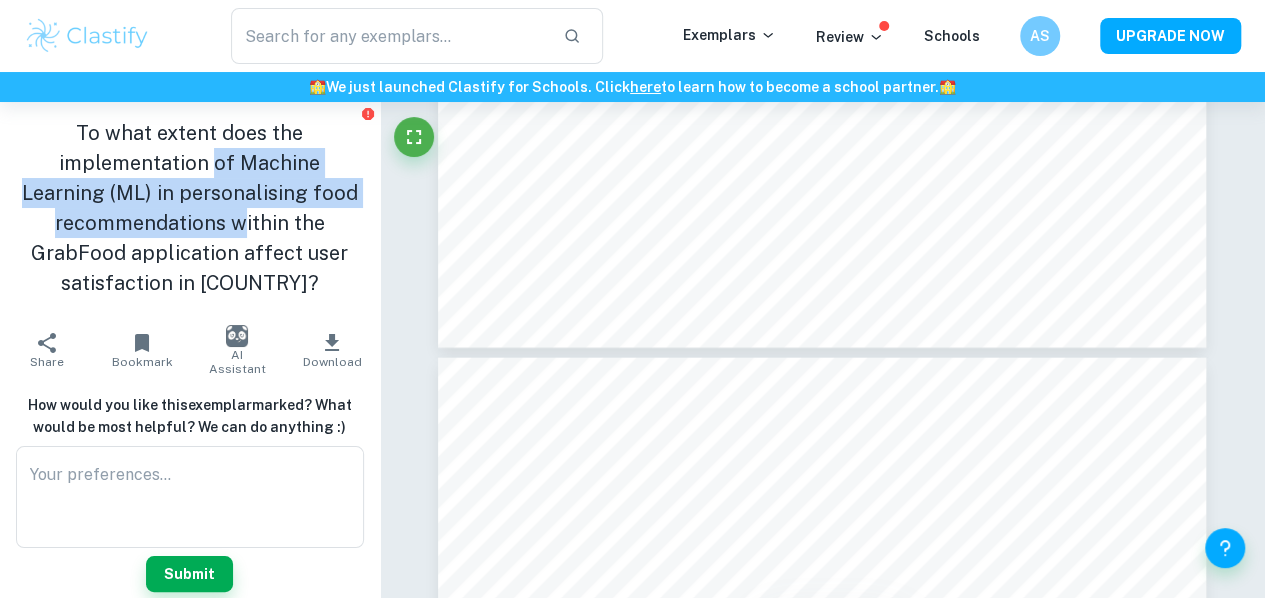 click on "To what extent does the implementation of Machine Learning (ML) in personalising food  recommendations within the GrabFood application affect user satisfaction in [COUNTRY]?" at bounding box center (190, 208) 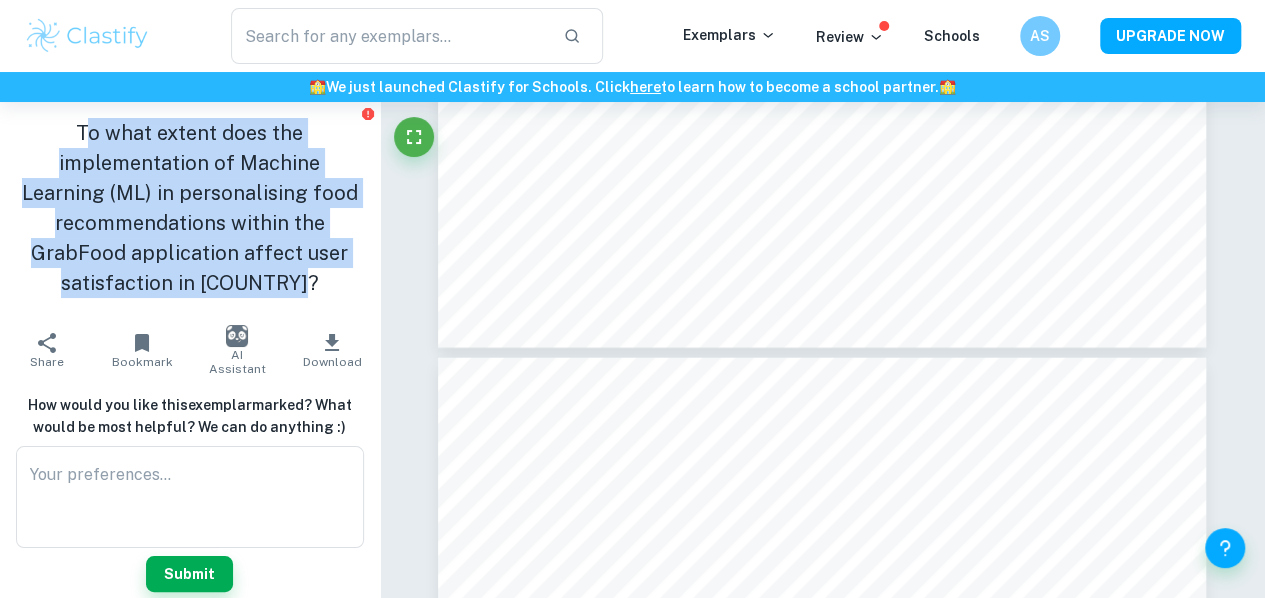 drag, startPoint x: 291, startPoint y: 262, endPoint x: 76, endPoint y: 126, distance: 254.40323 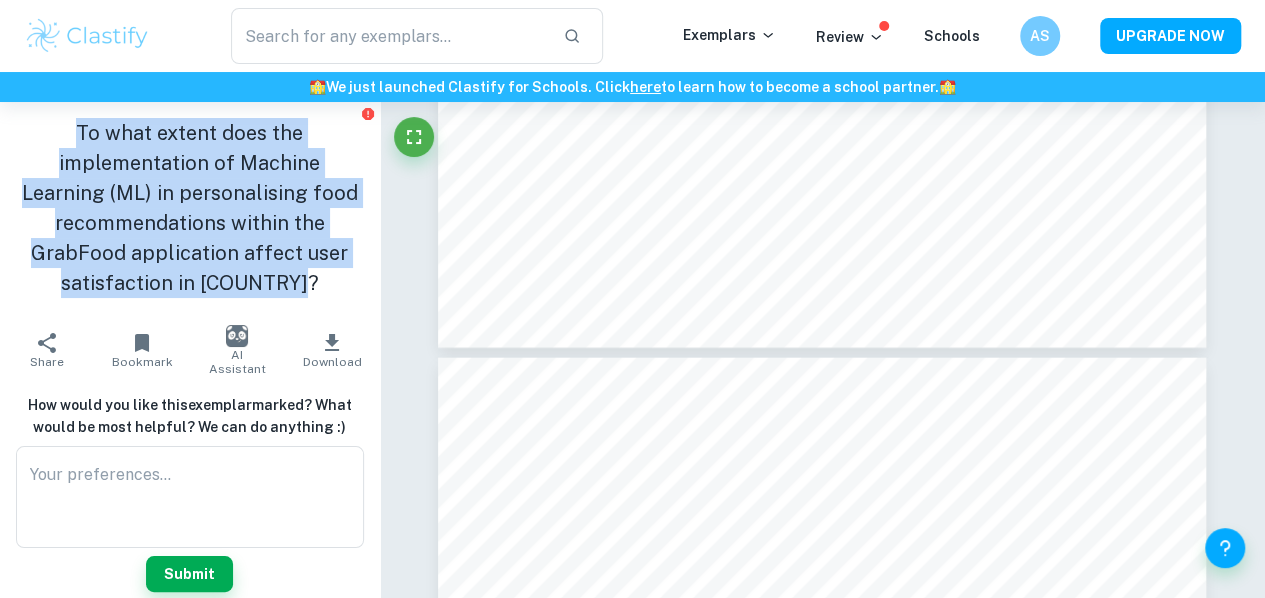 click on "To what extent does the implementation of Machine Learning (ML) in personalising food  recommendations within the GrabFood application affect user satisfaction in [COUNTRY]?" at bounding box center [190, 208] 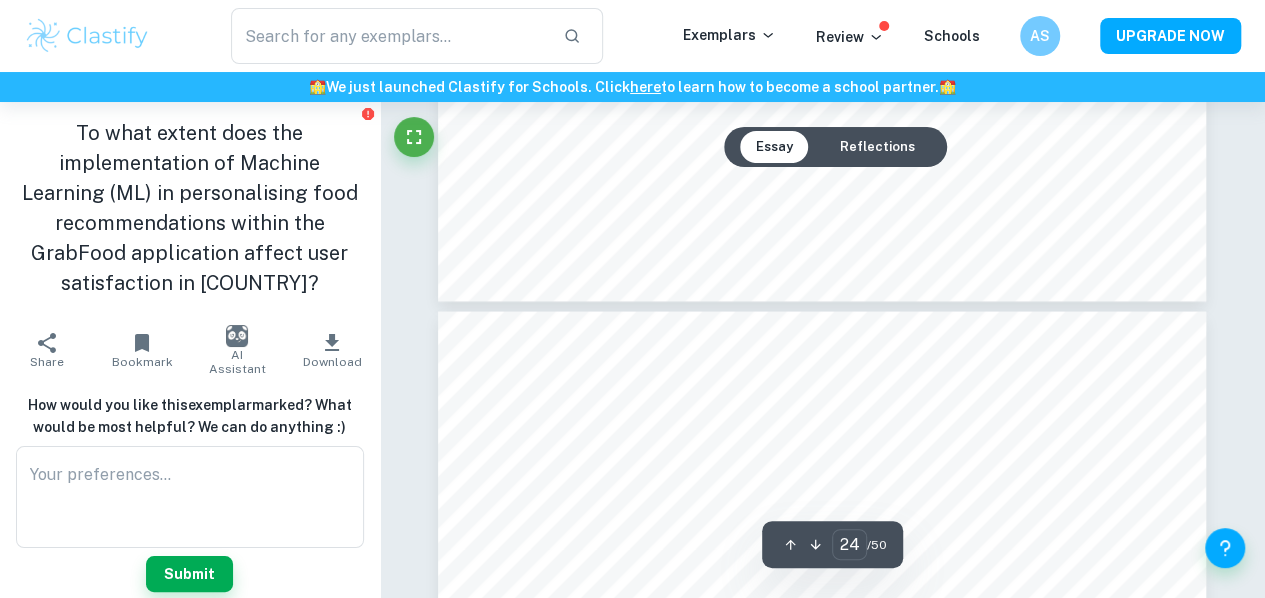 scroll, scrollTop: 24144, scrollLeft: 0, axis: vertical 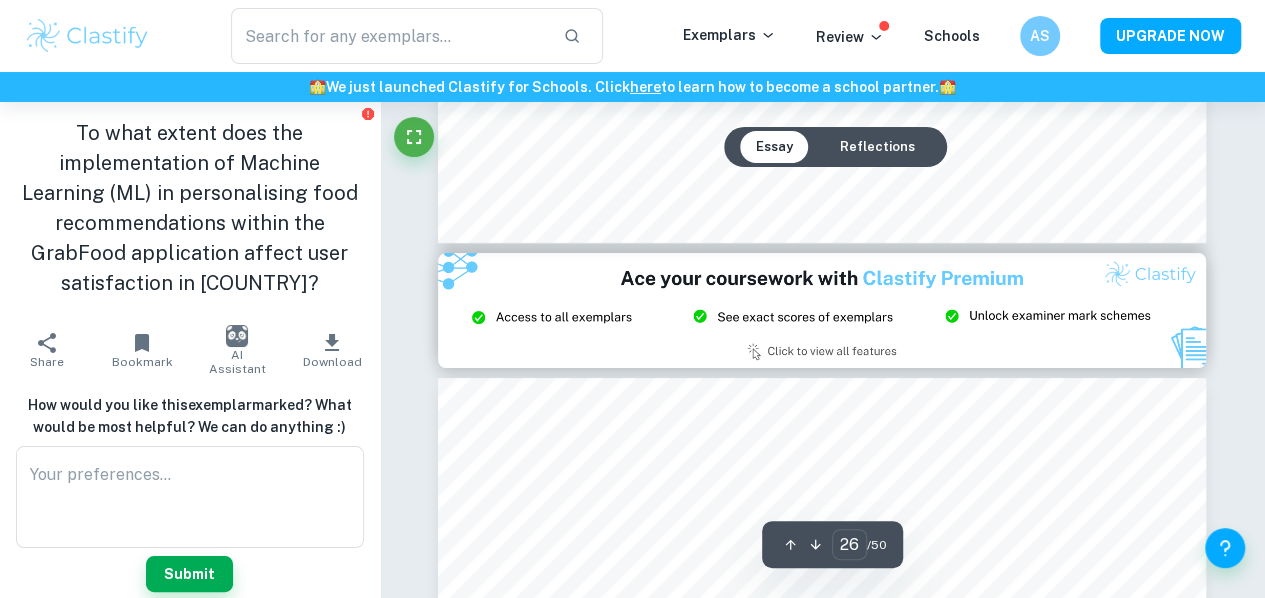 type on "27" 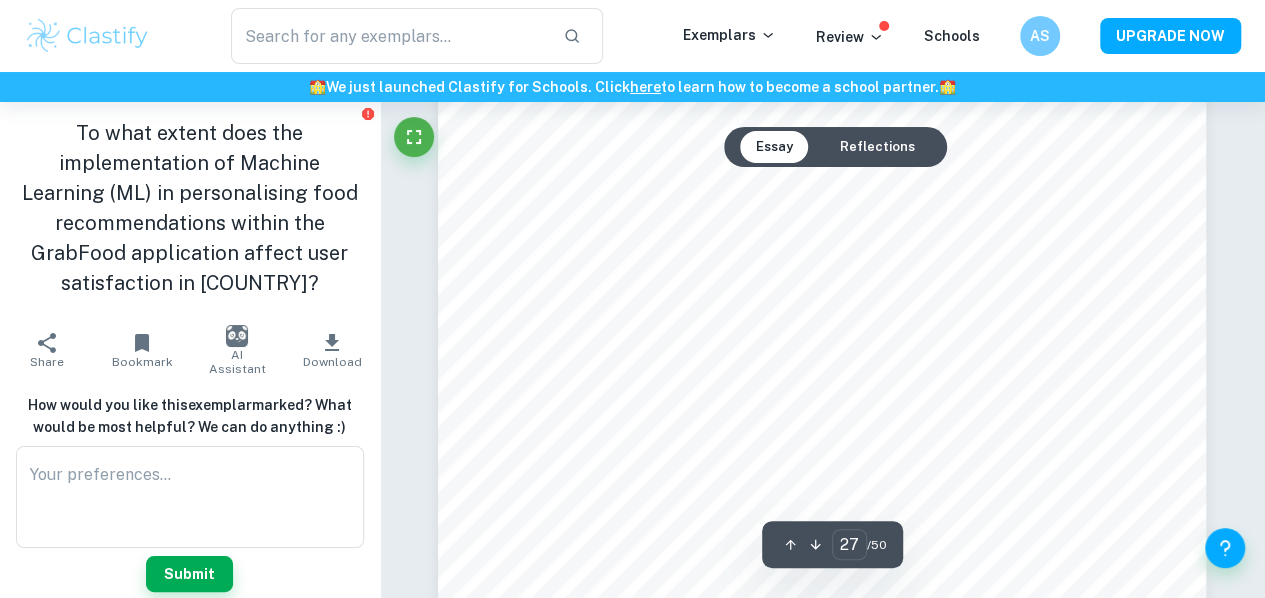 scroll, scrollTop: 27154, scrollLeft: 0, axis: vertical 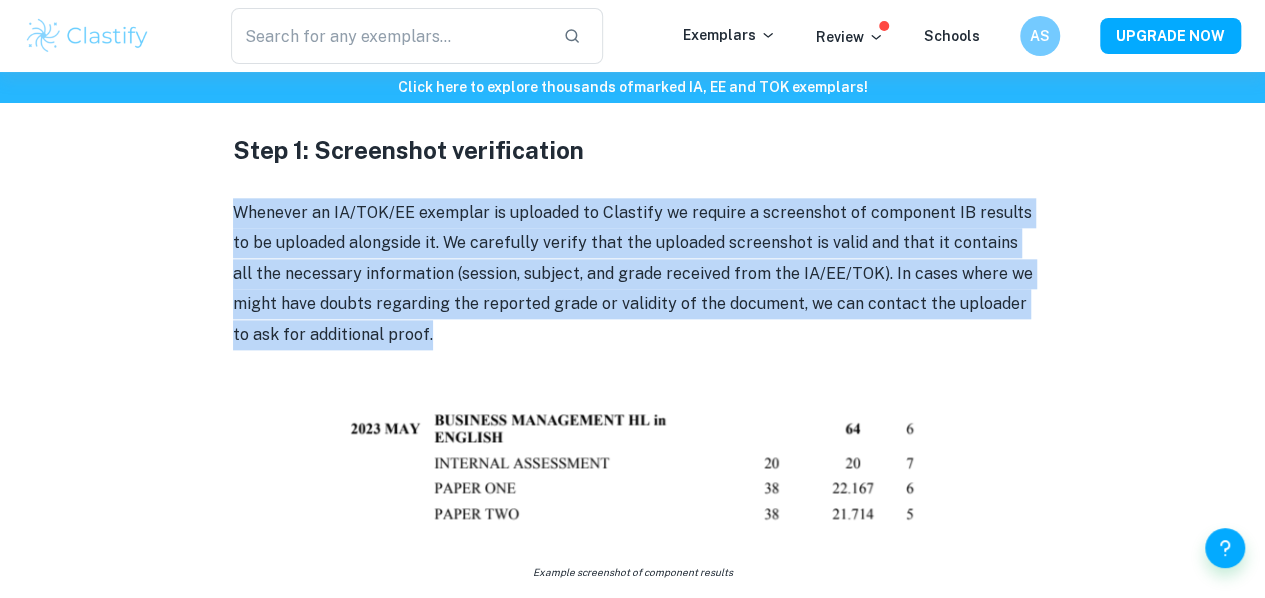 drag, startPoint x: 607, startPoint y: 189, endPoint x: 628, endPoint y: 347, distance: 159.38947 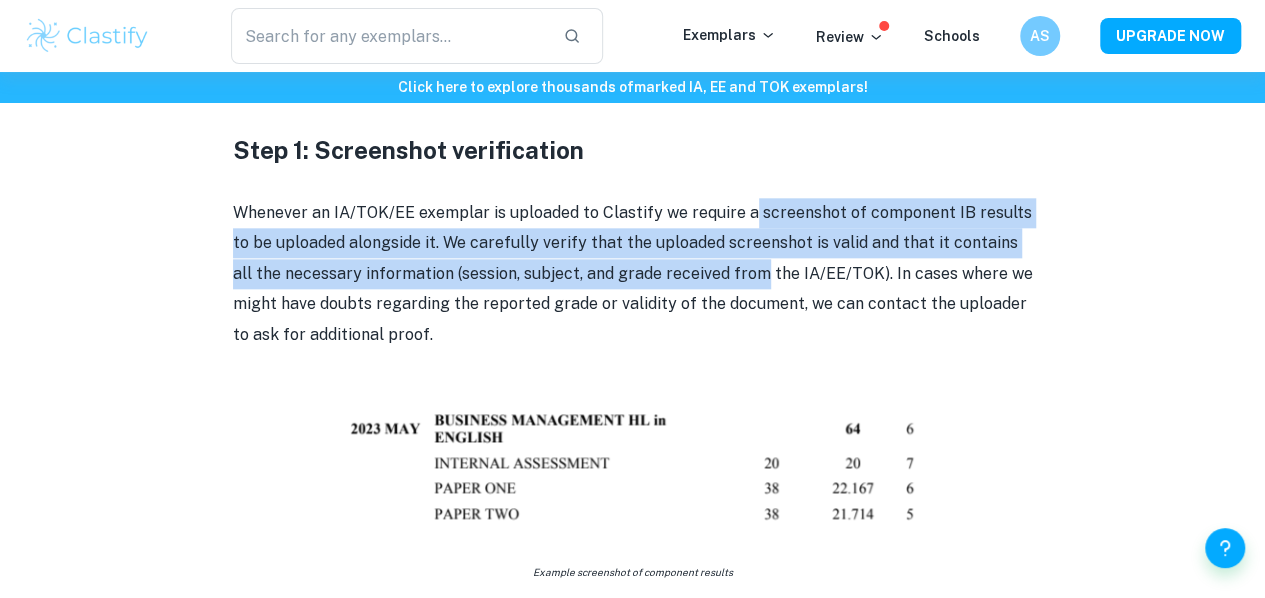 drag, startPoint x: 746, startPoint y: 213, endPoint x: 742, endPoint y: 289, distance: 76.105194 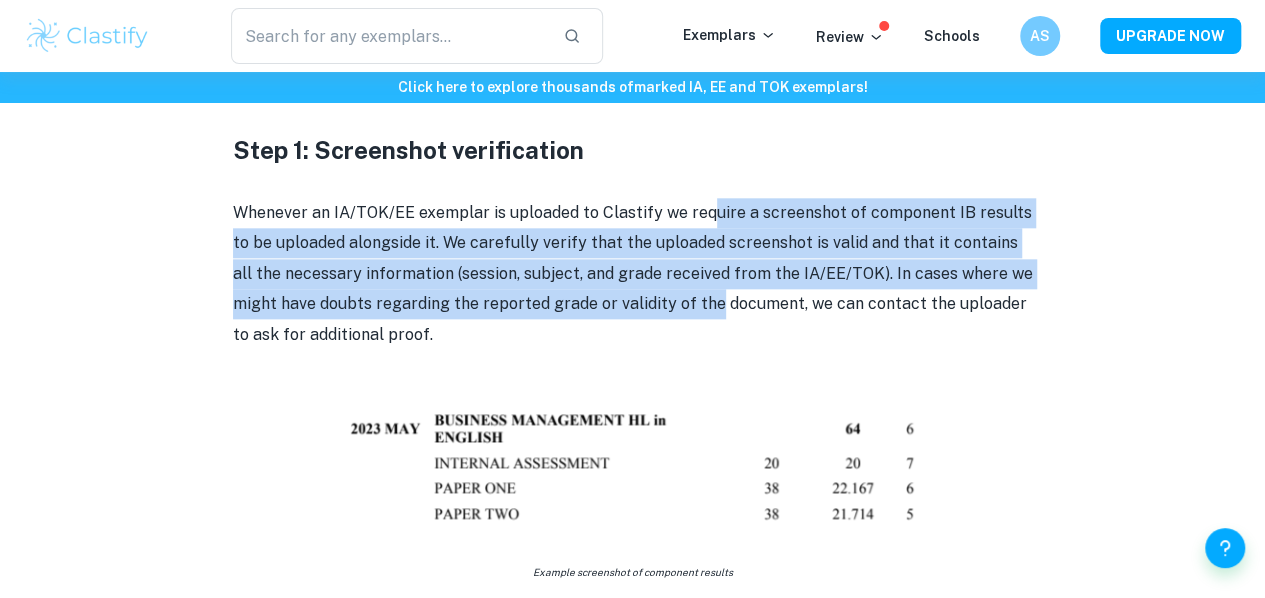drag, startPoint x: 707, startPoint y: 212, endPoint x: 708, endPoint y: 310, distance: 98.005104 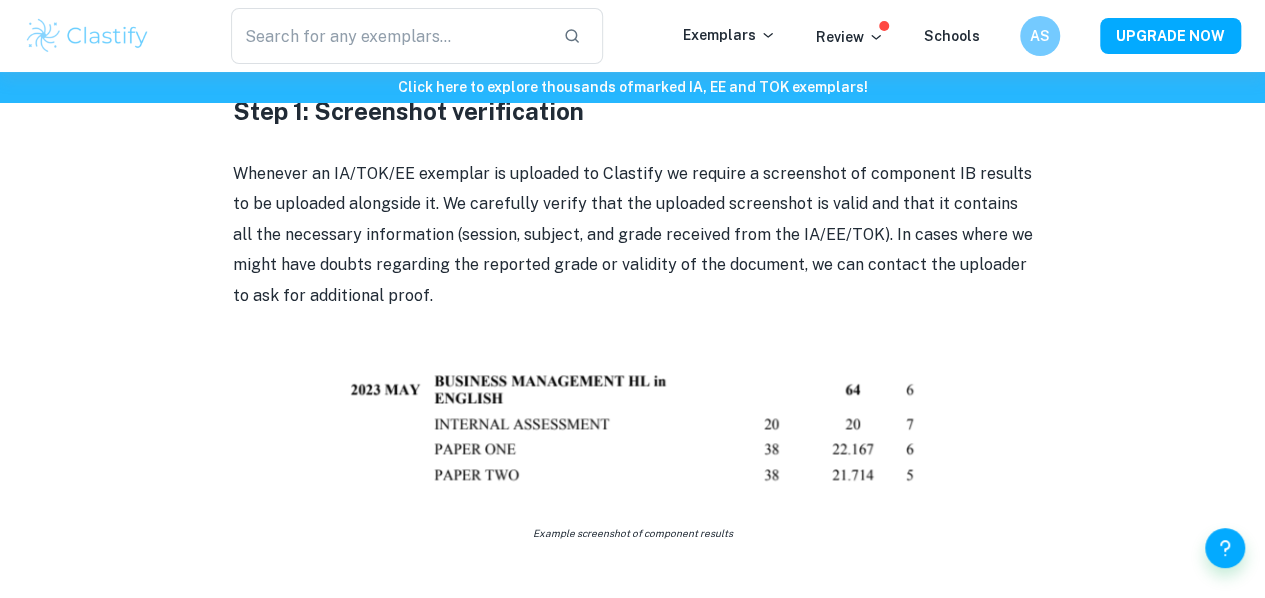 scroll, scrollTop: 1050, scrollLeft: 0, axis: vertical 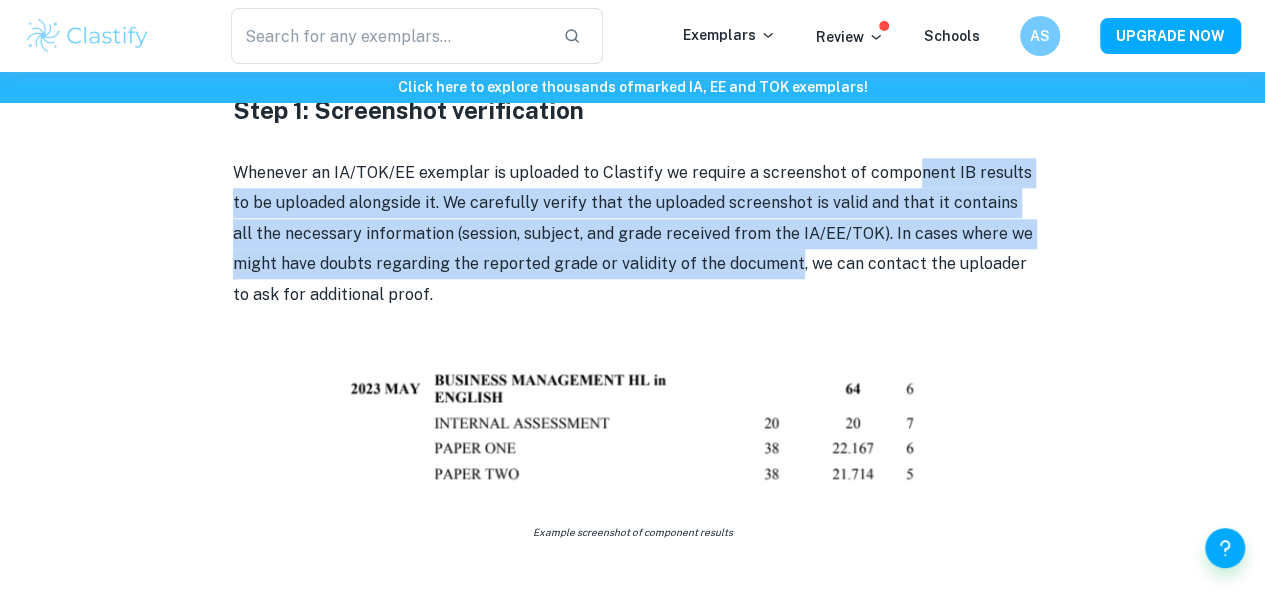 drag, startPoint x: 792, startPoint y: 280, endPoint x: 911, endPoint y: 187, distance: 151.0298 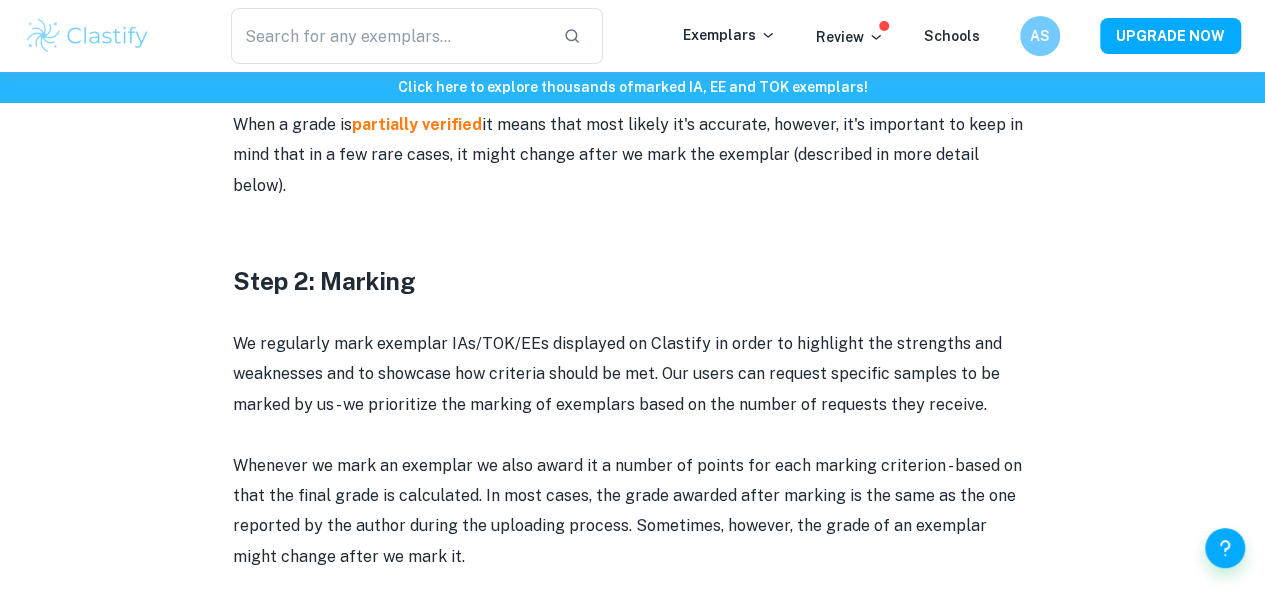 scroll, scrollTop: 1734, scrollLeft: 0, axis: vertical 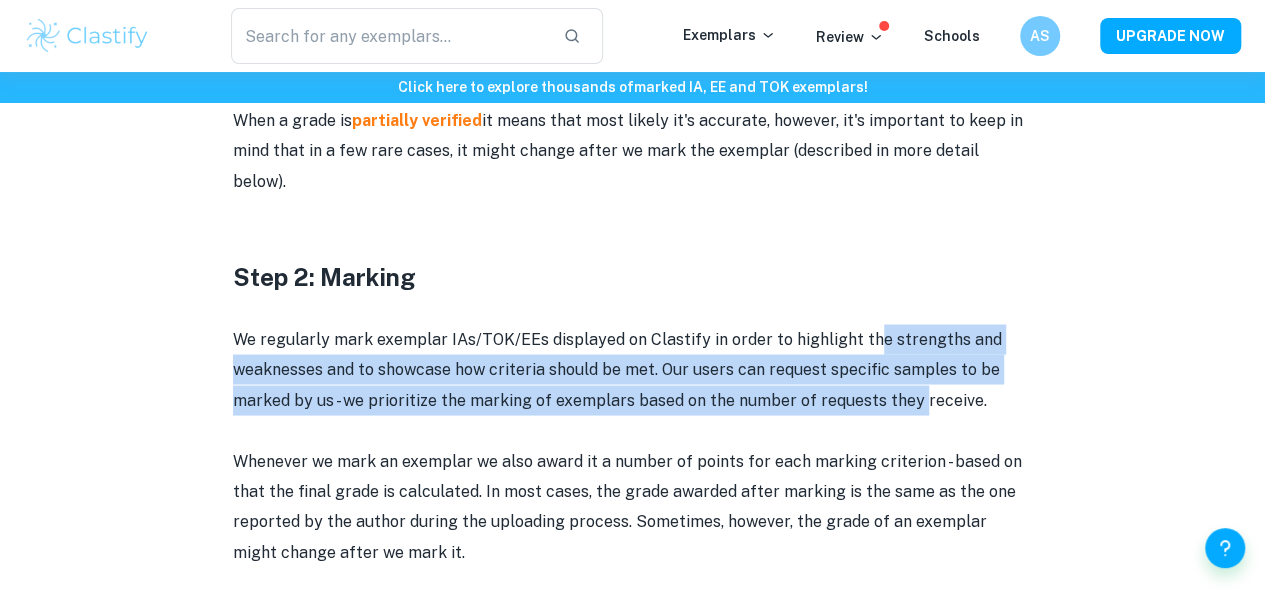 drag, startPoint x: 880, startPoint y: 318, endPoint x: 914, endPoint y: 377, distance: 68.09552 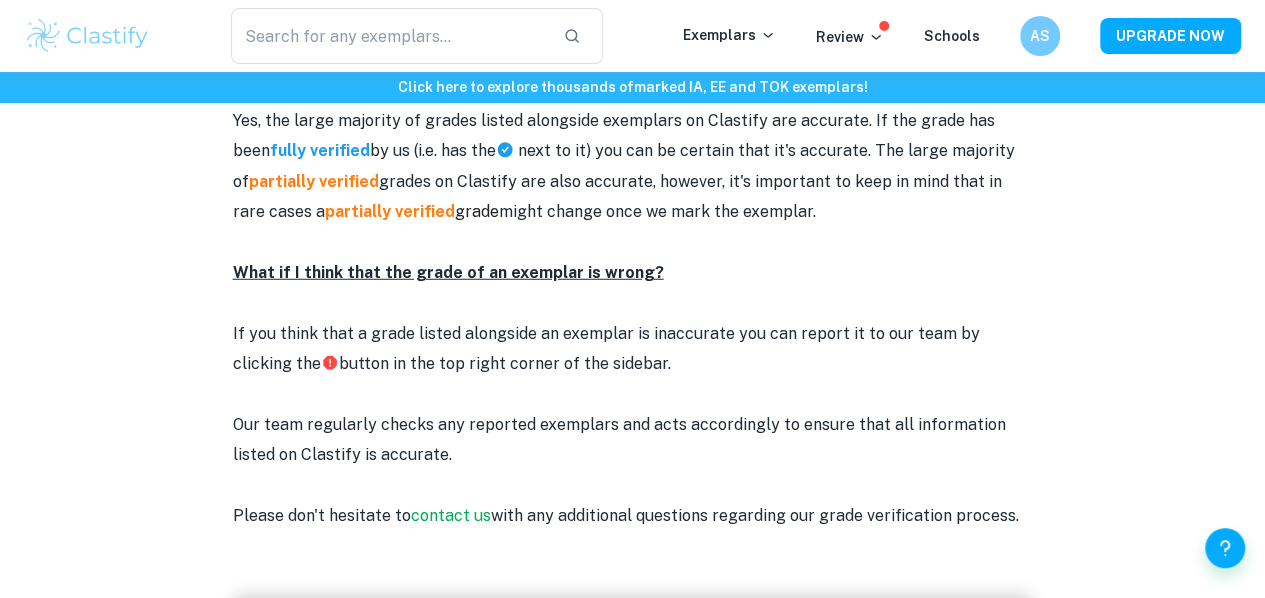 scroll, scrollTop: 2599, scrollLeft: 0, axis: vertical 